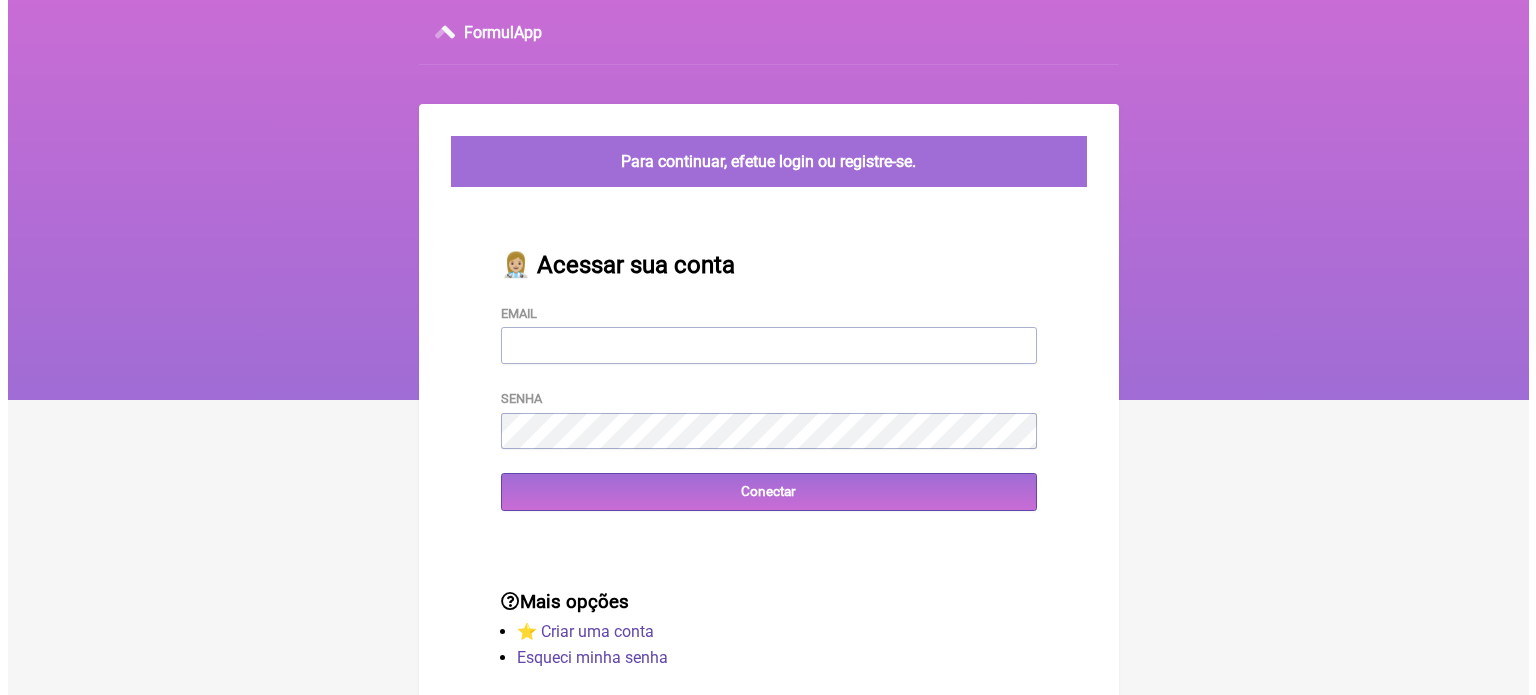 scroll, scrollTop: 0, scrollLeft: 0, axis: both 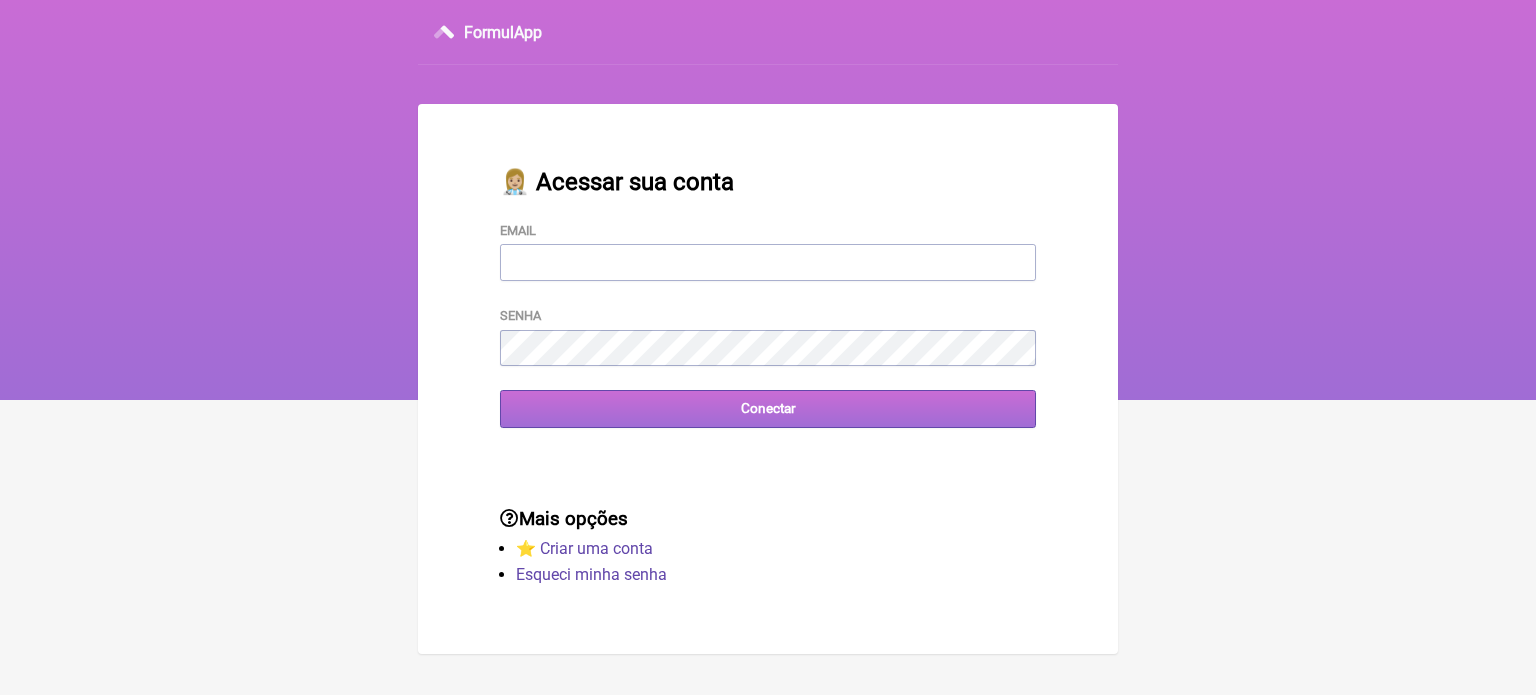 type on "vini_paschoal@yahoo.com.br" 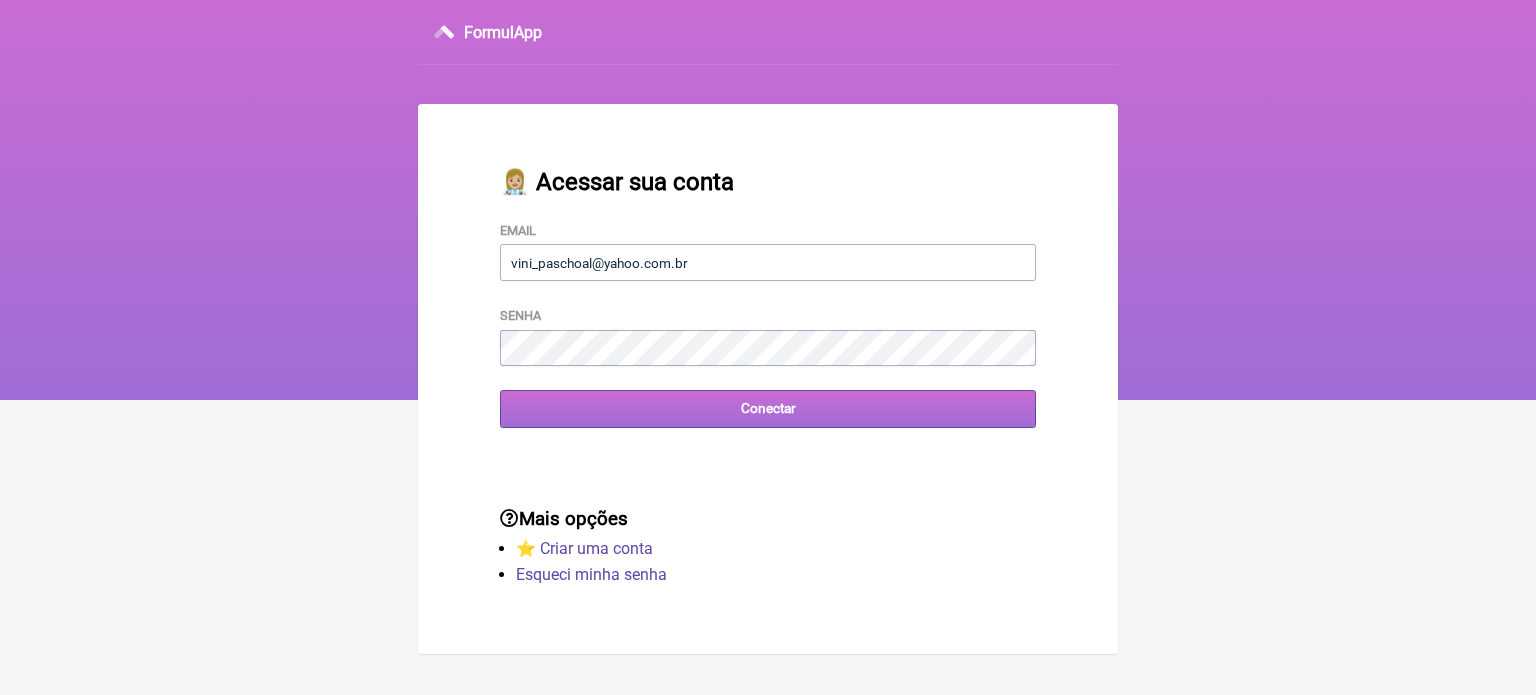 click on "Conectar" at bounding box center [768, 408] 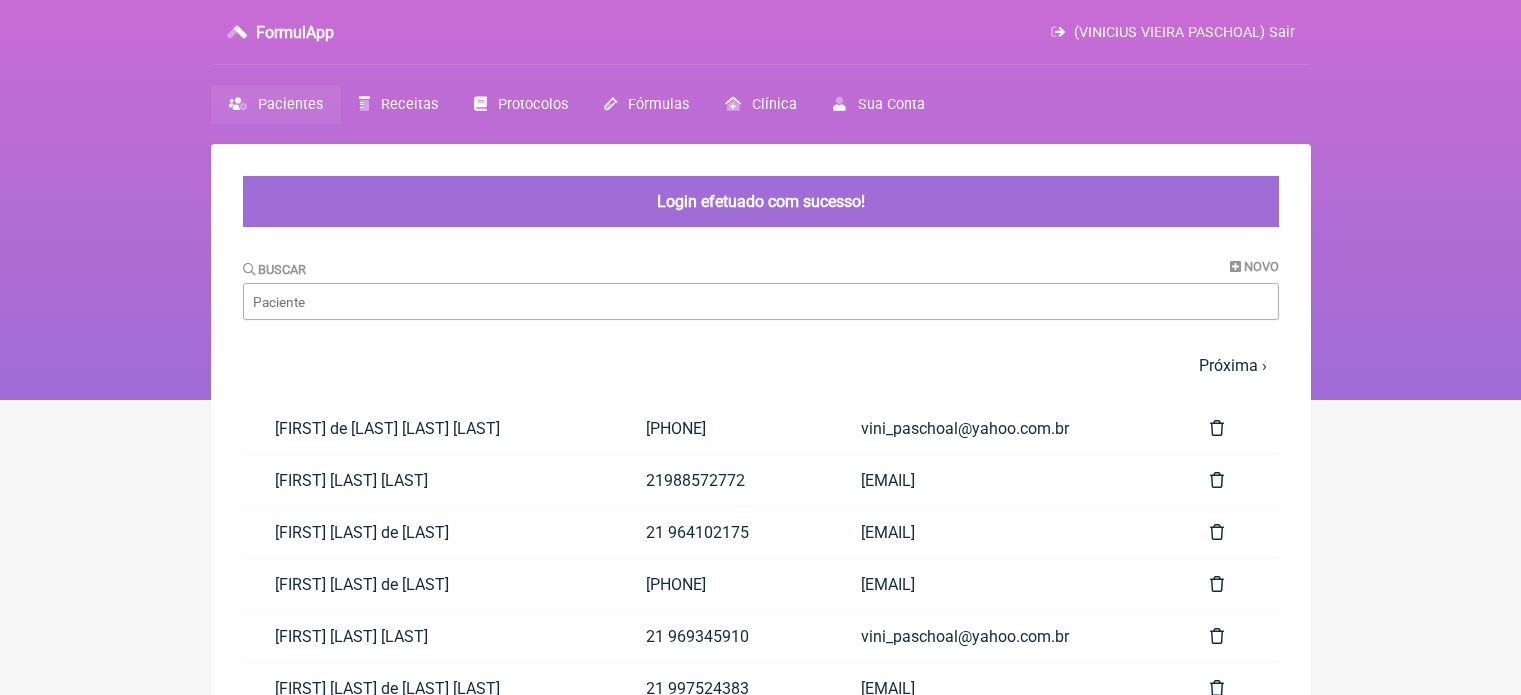 scroll, scrollTop: 0, scrollLeft: 0, axis: both 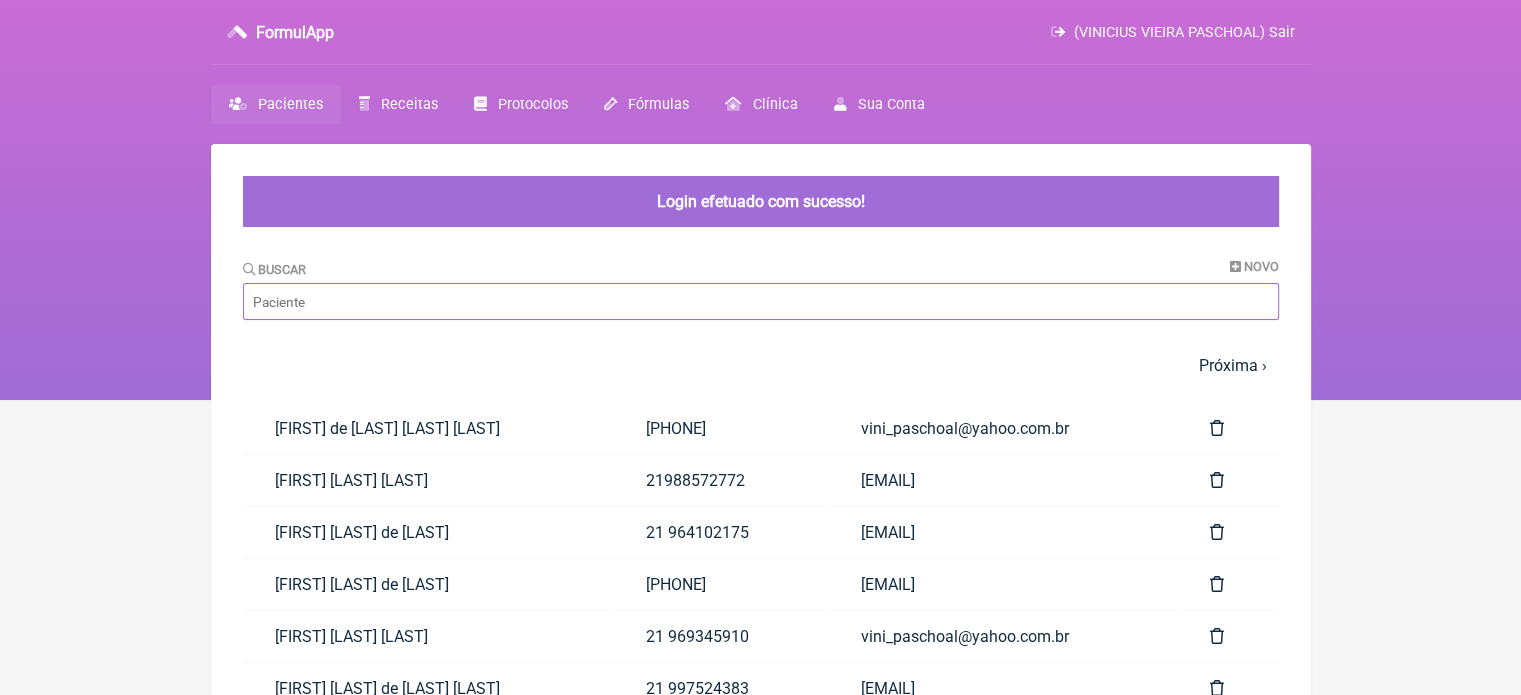 click on "Buscar" at bounding box center (761, 301) 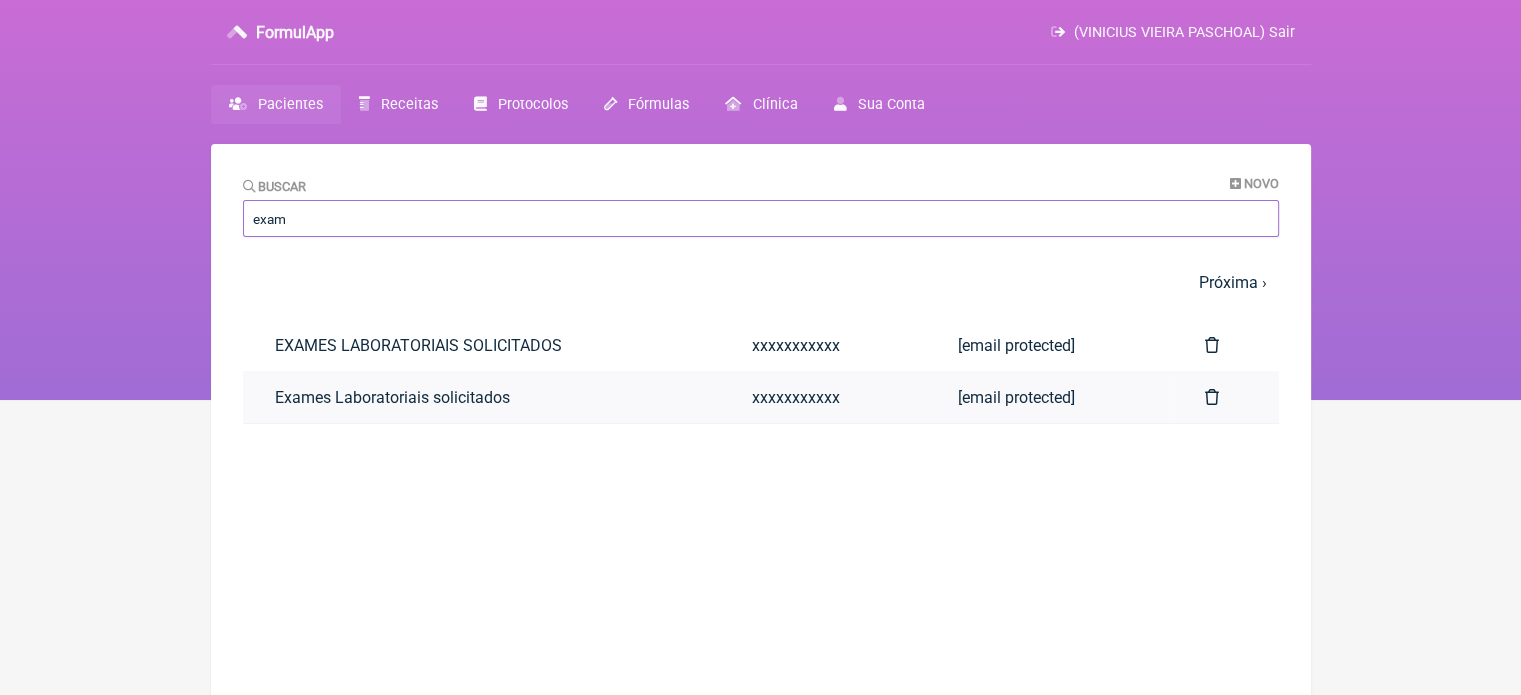 type on "exam" 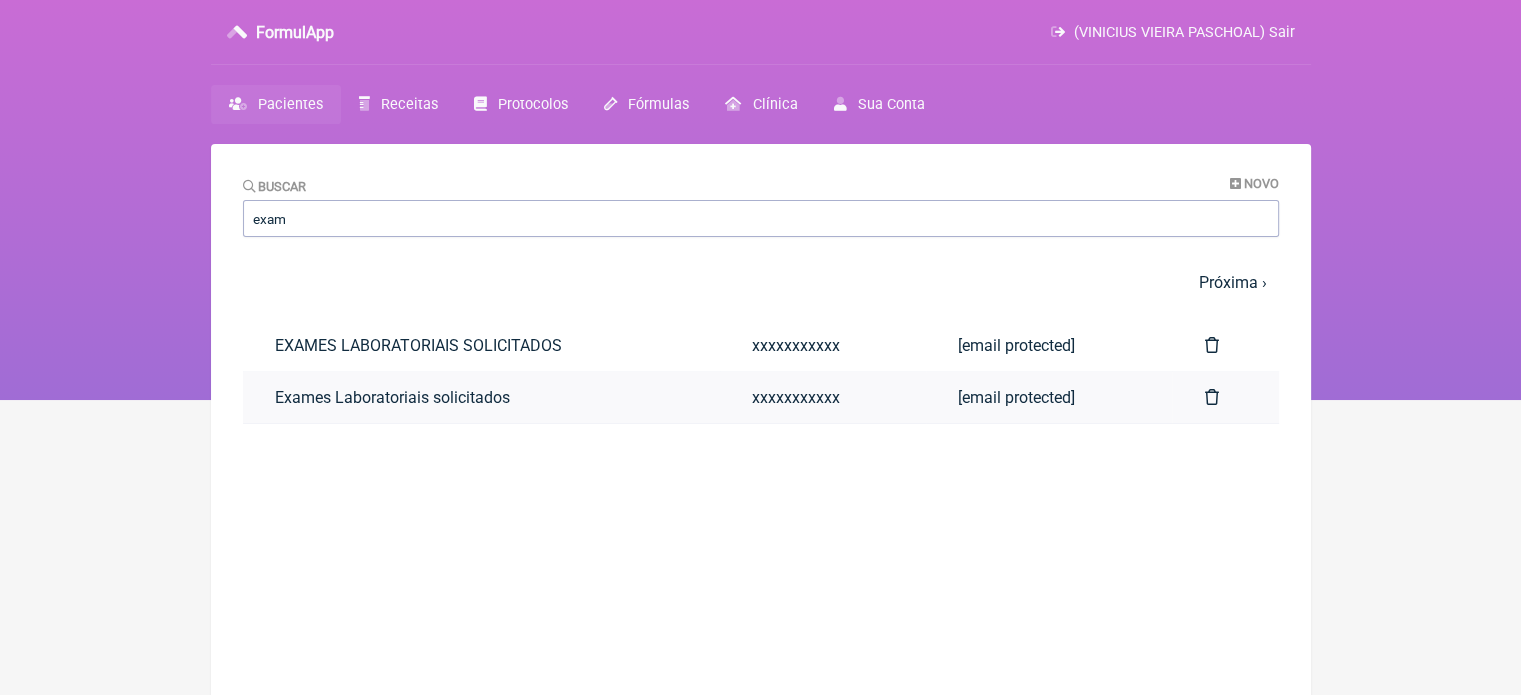 click on "Exames Laboratoriais solicitados" at bounding box center (481, 397) 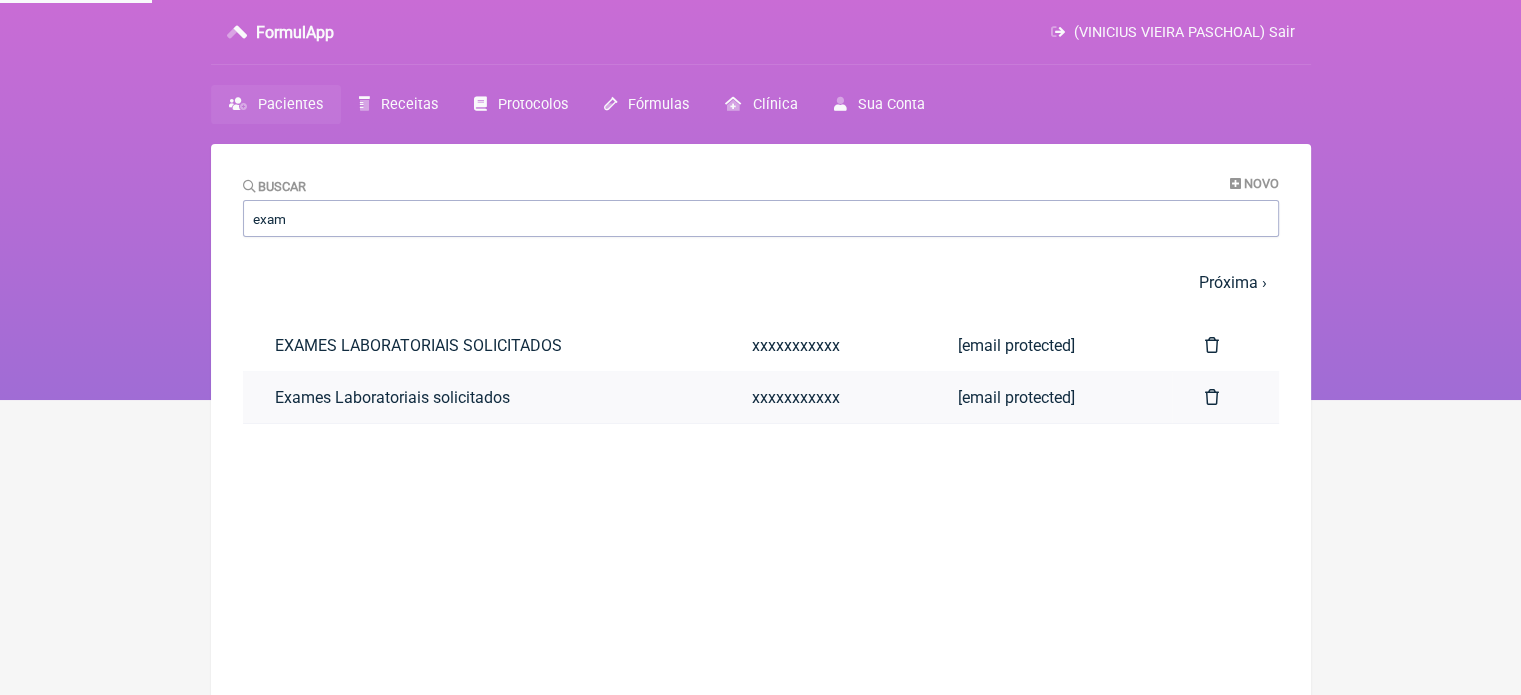 click on "Exames Laboratoriais solicitados" at bounding box center (481, 397) 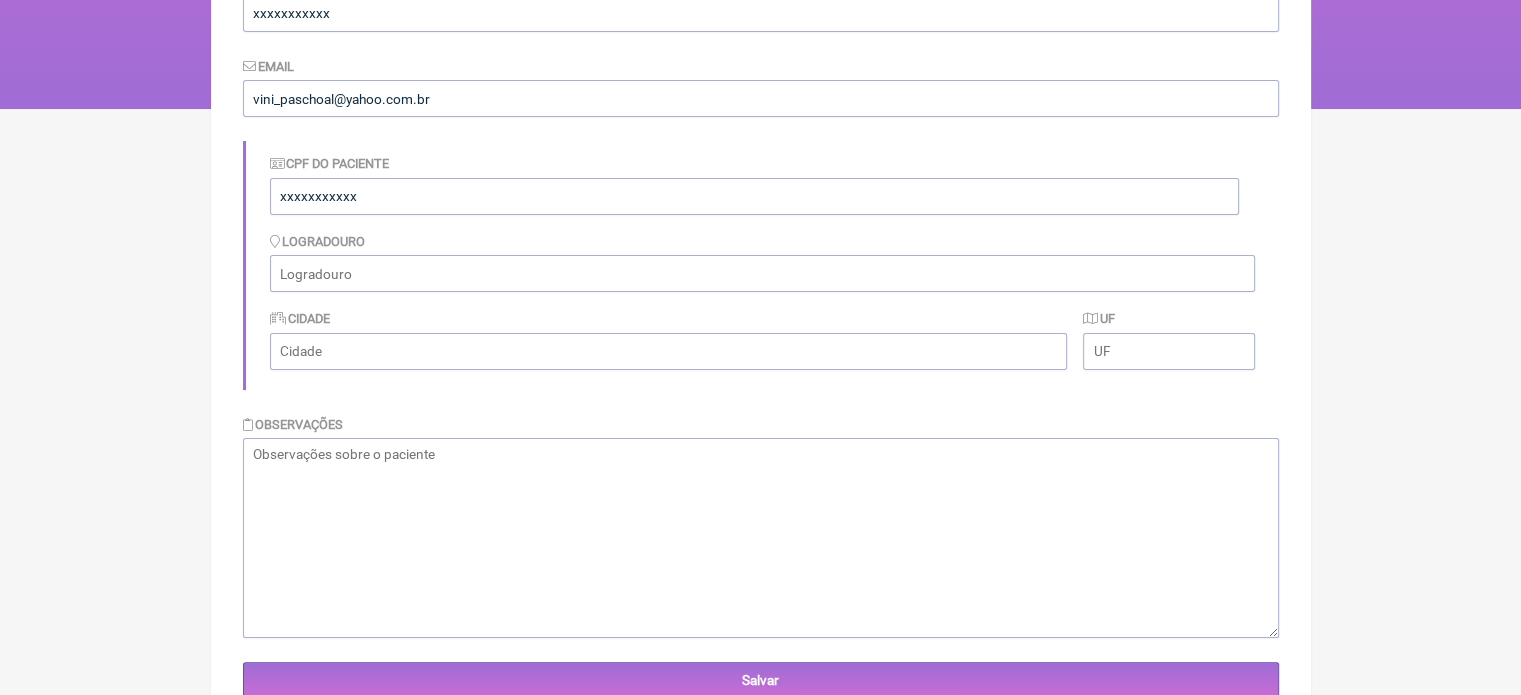 scroll, scrollTop: 0, scrollLeft: 0, axis: both 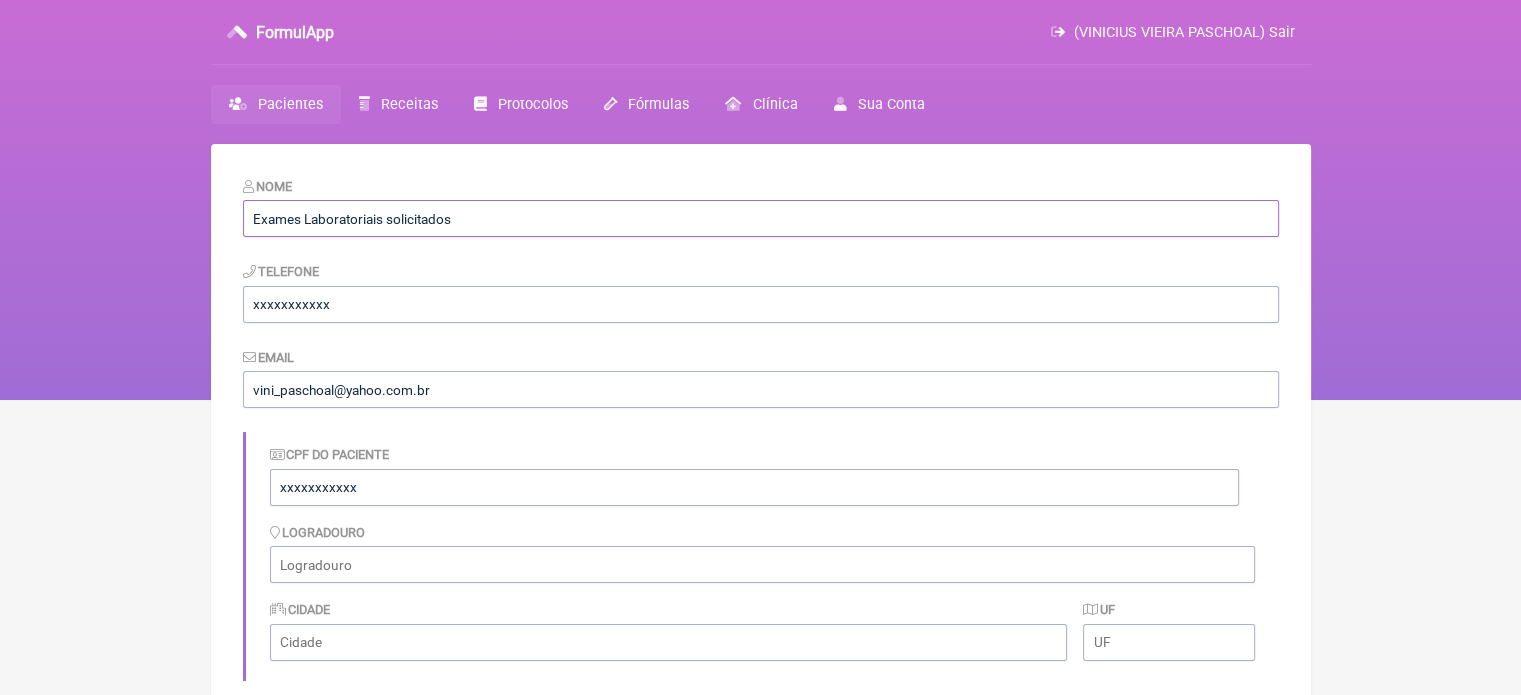 click on "Exames Laboratoriais solicitados" at bounding box center (761, 218) 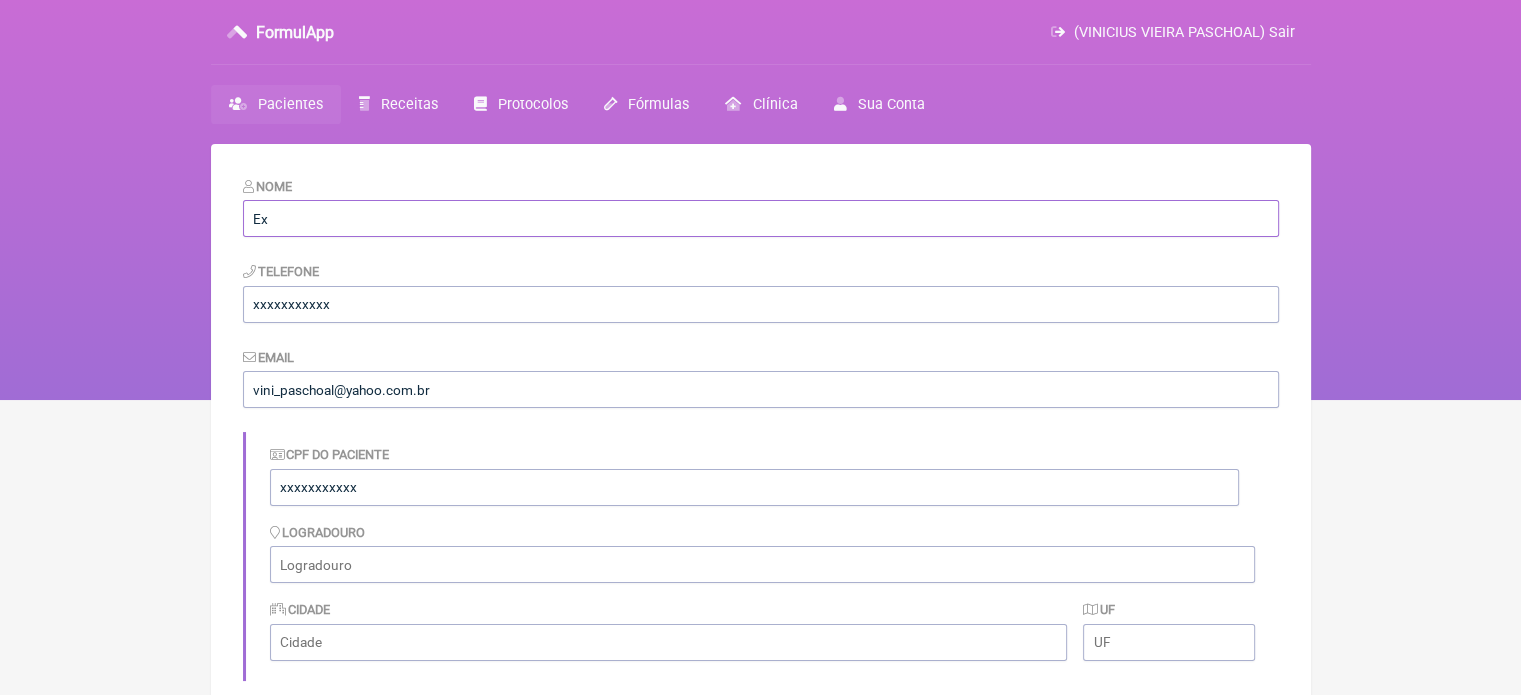 type on "E" 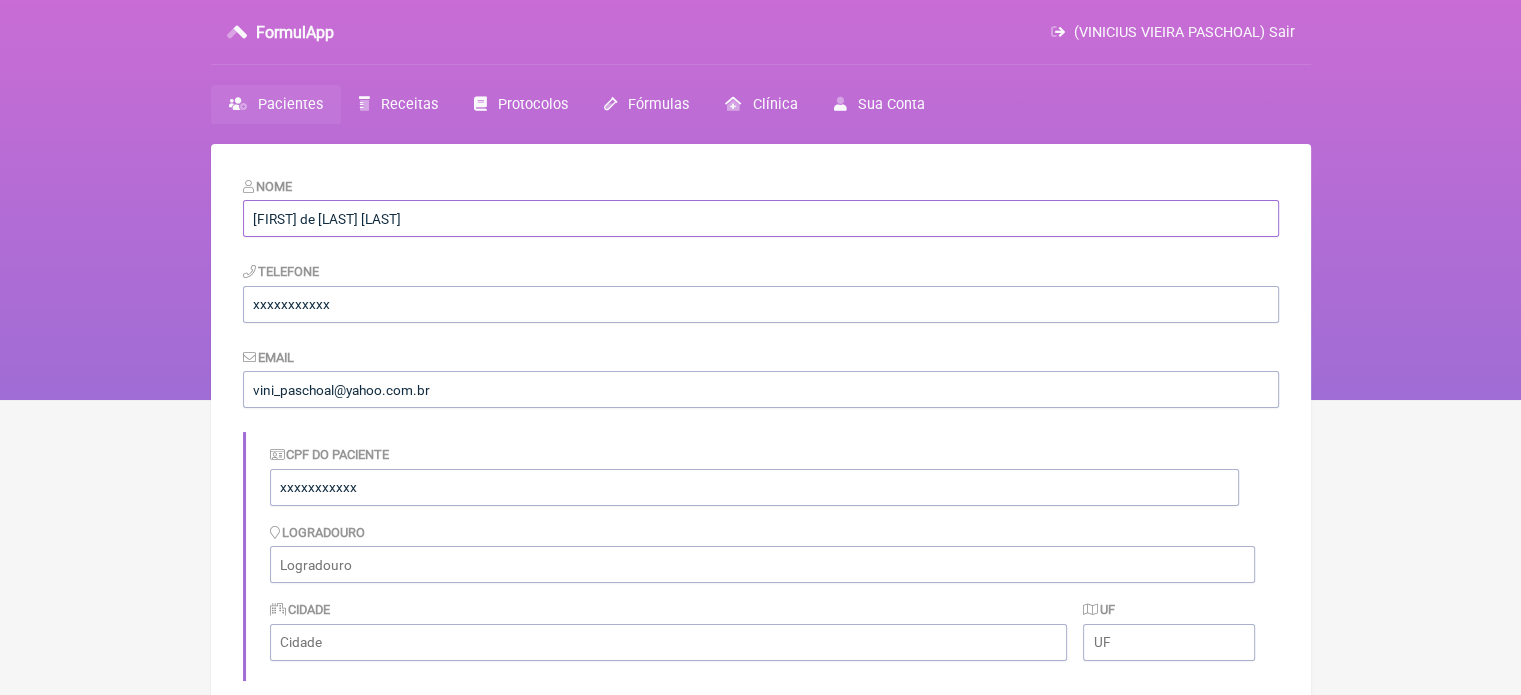 click on "leandro de Assis Rodrigues" at bounding box center [761, 218] 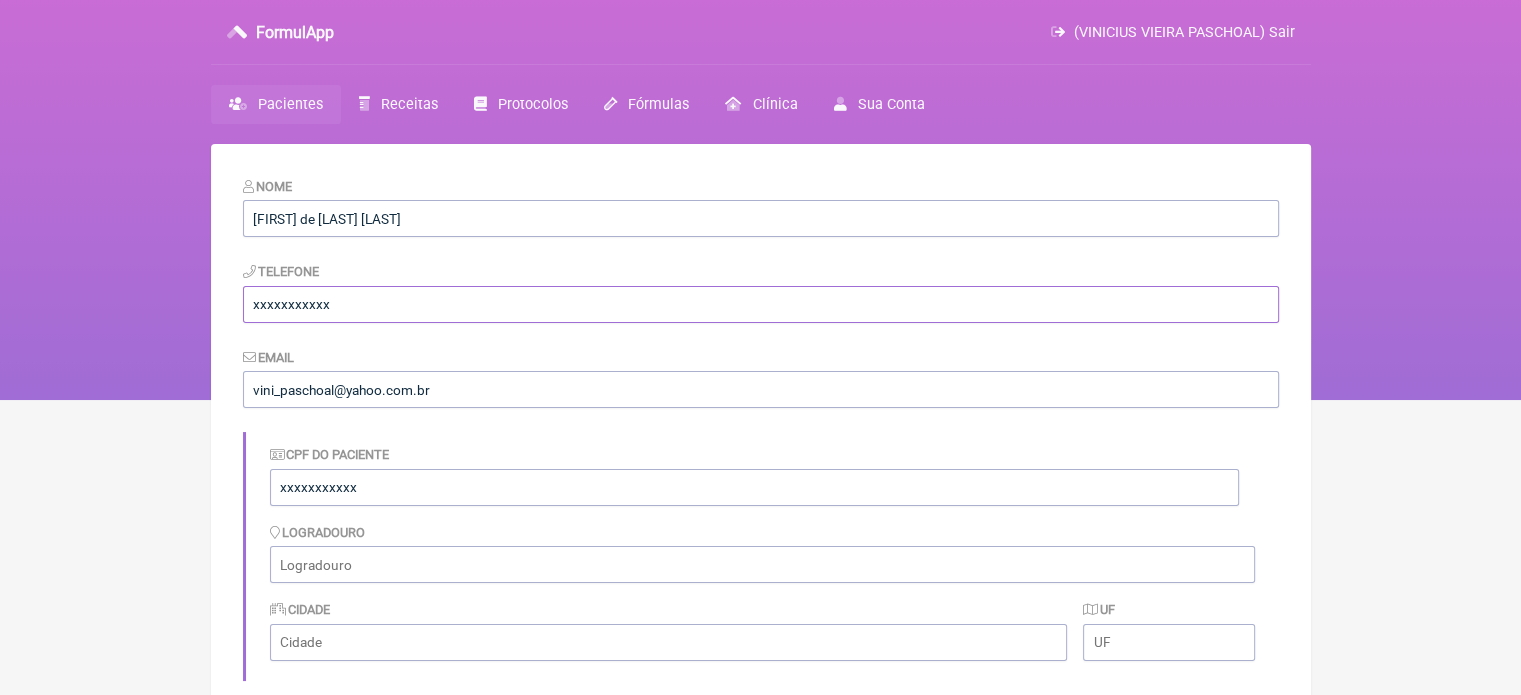 click on "xxxxxxxxxxx" at bounding box center (761, 304) 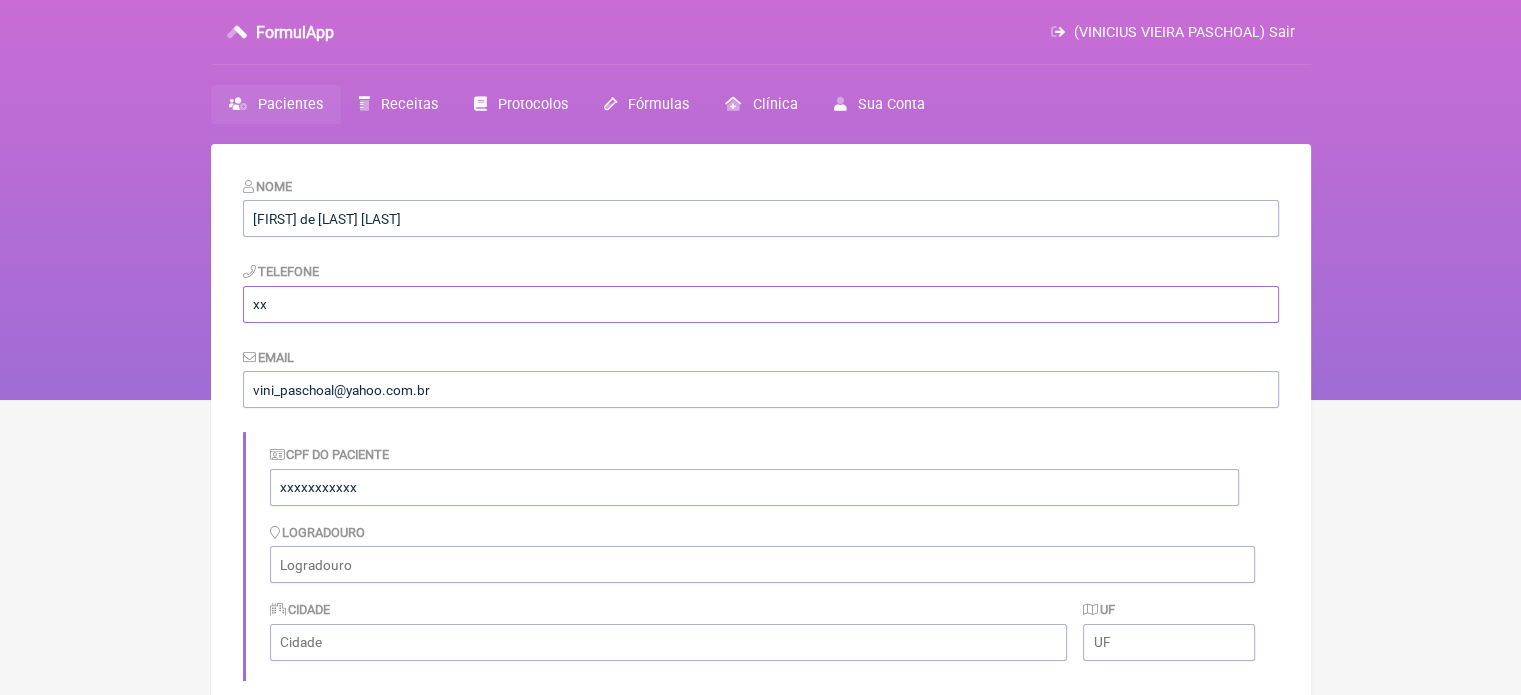 type on "x" 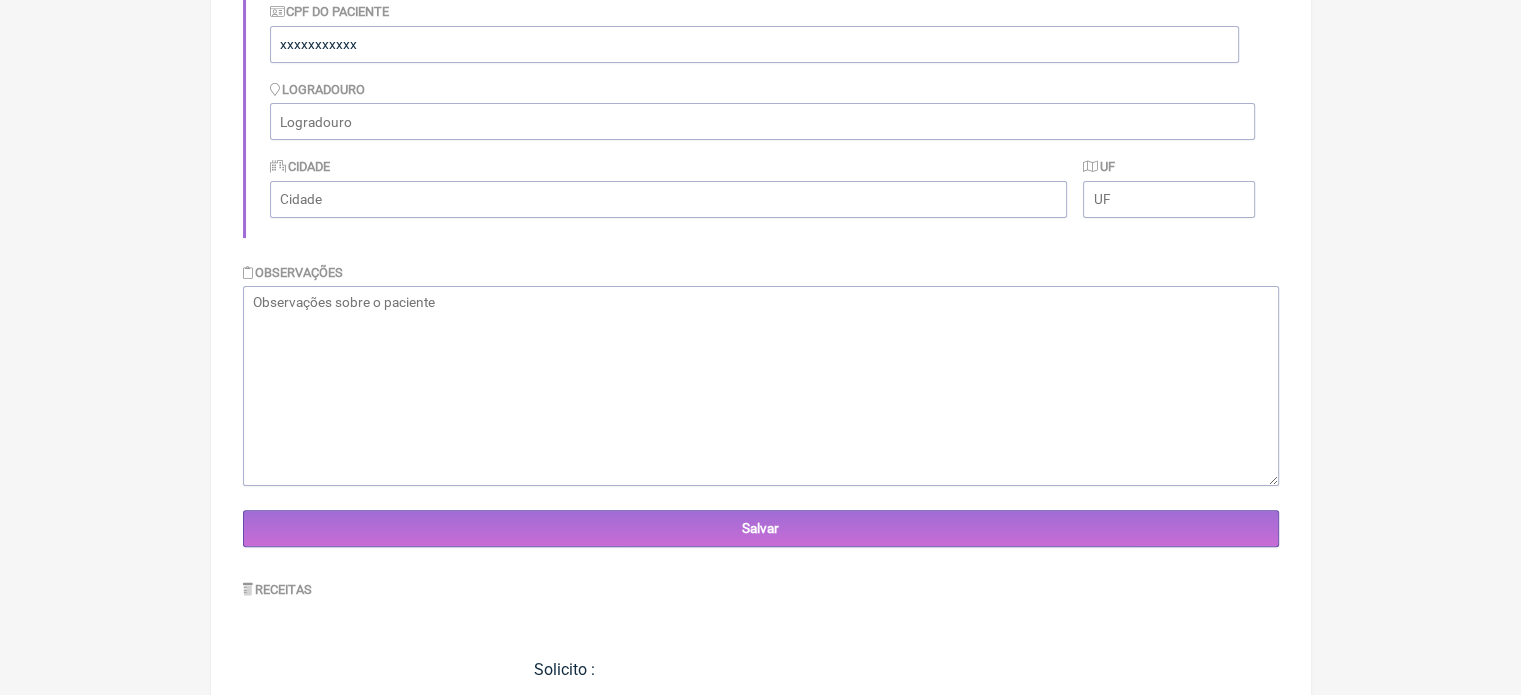 scroll, scrollTop: 469, scrollLeft: 0, axis: vertical 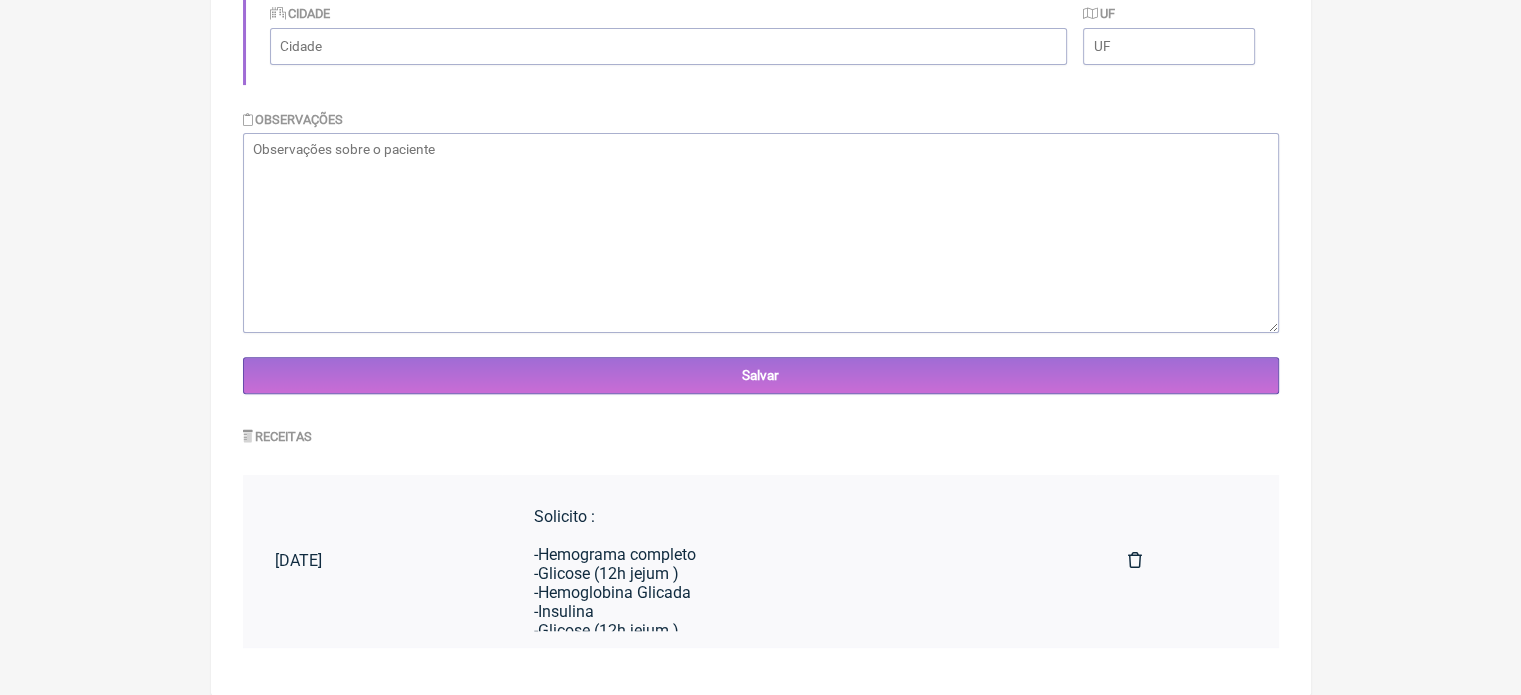 type on "21996821383" 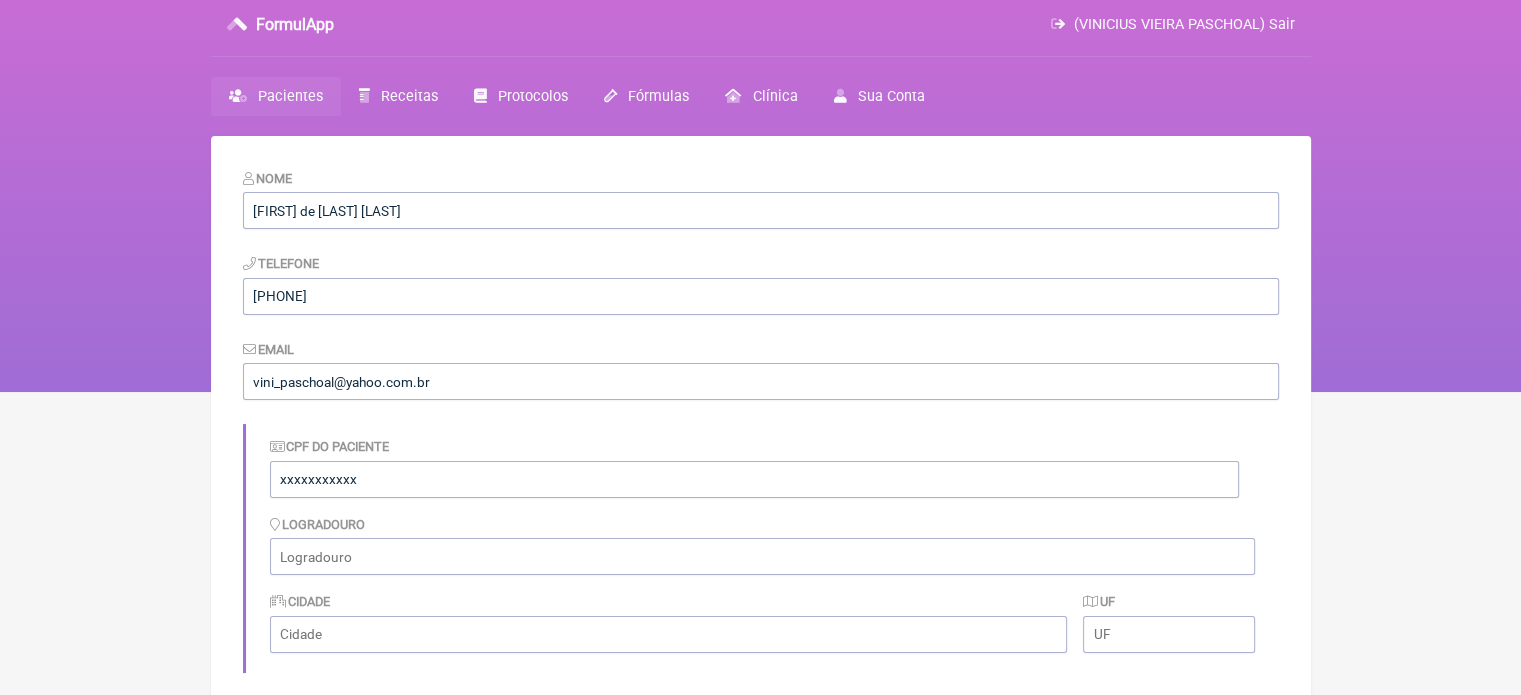 scroll, scrollTop: 0, scrollLeft: 0, axis: both 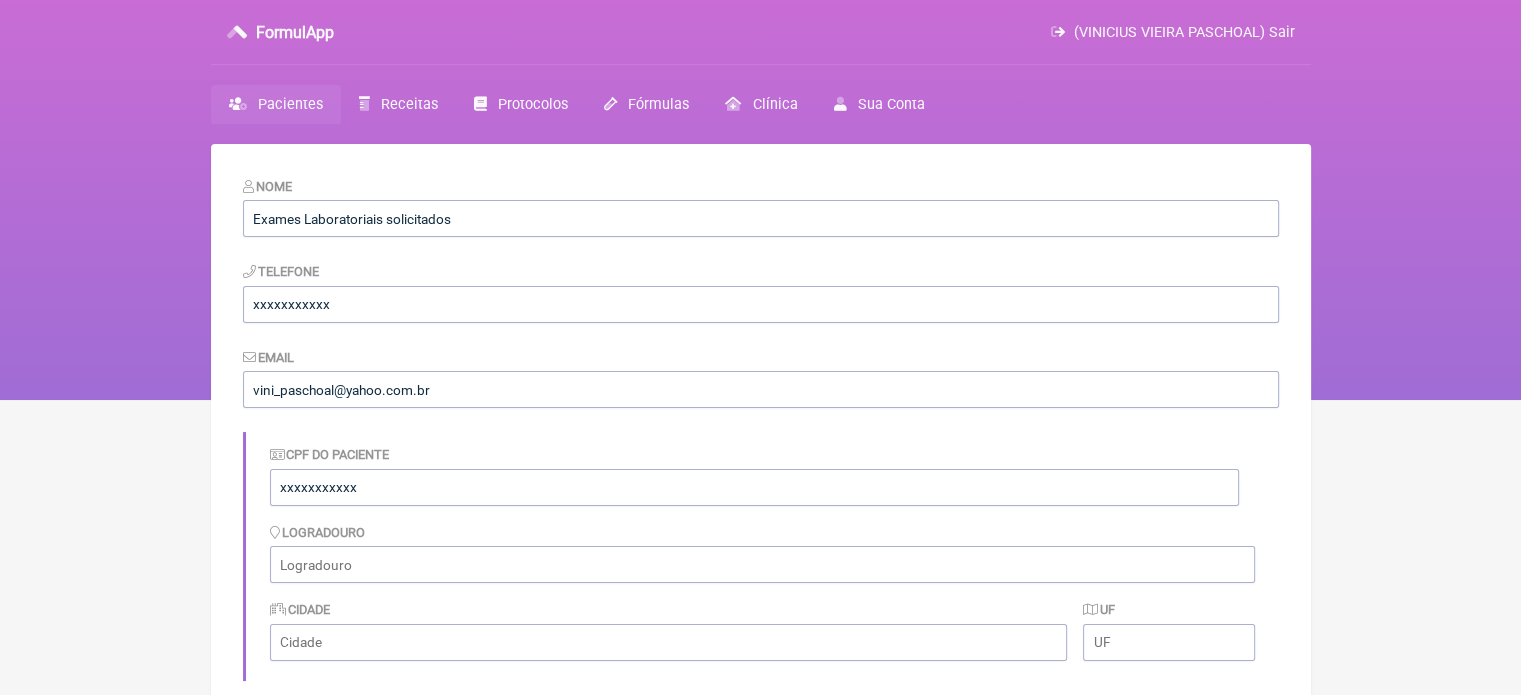 click on "Pacientes" at bounding box center [290, 104] 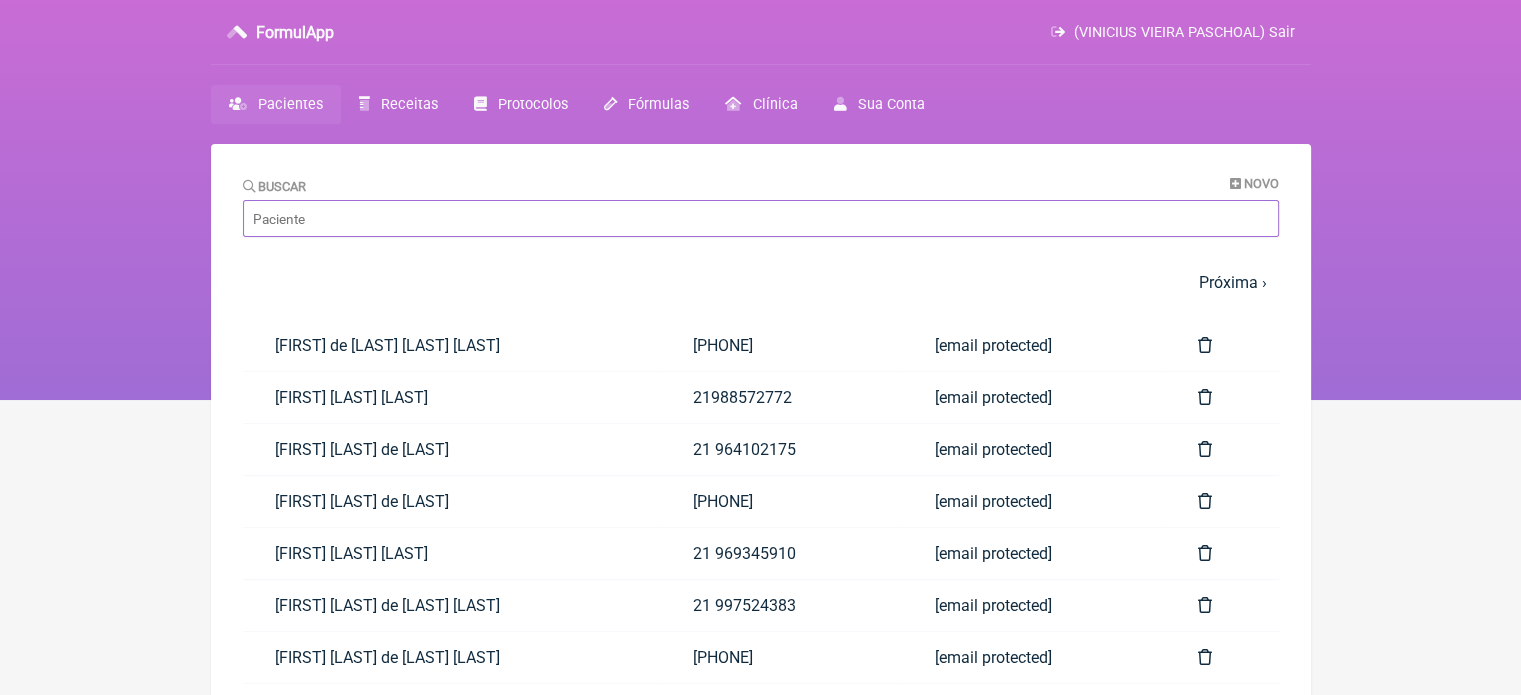 click on "Buscar" at bounding box center (761, 218) 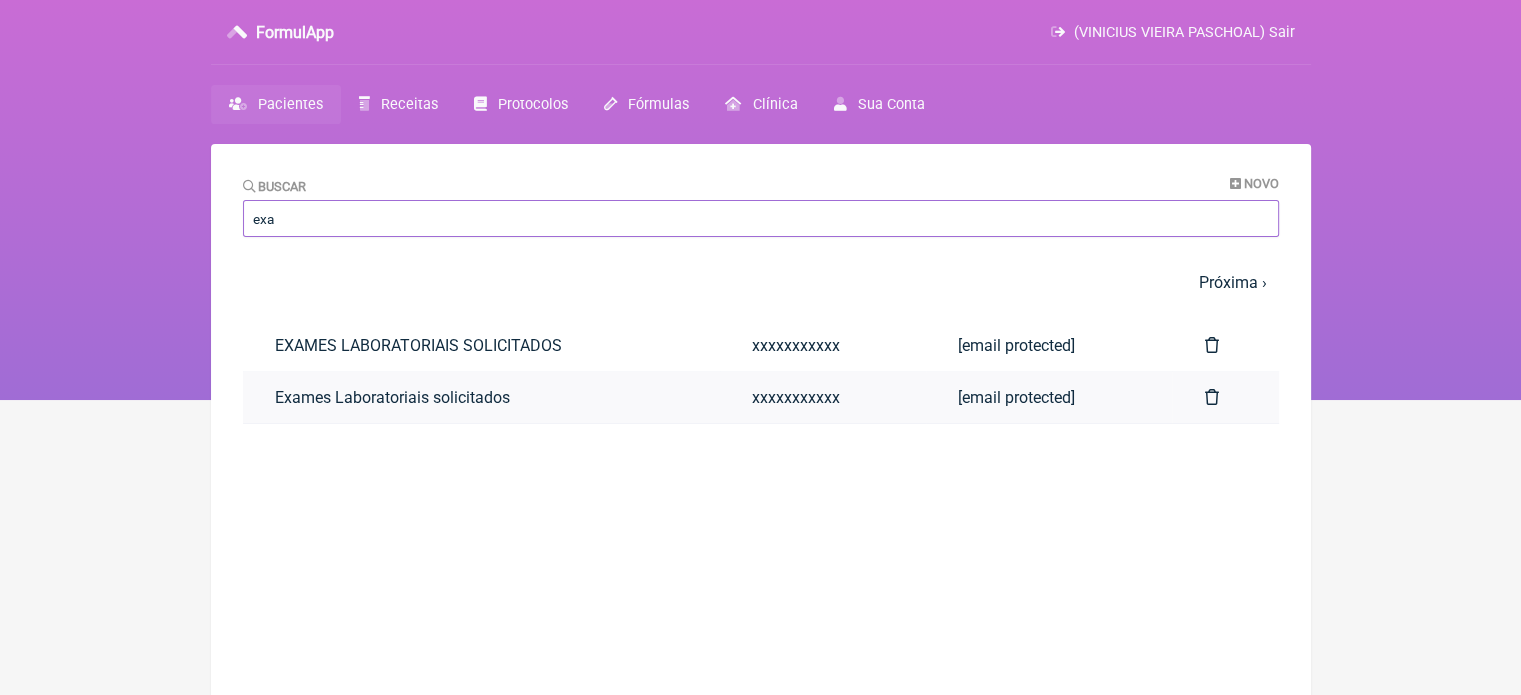 type on "exa" 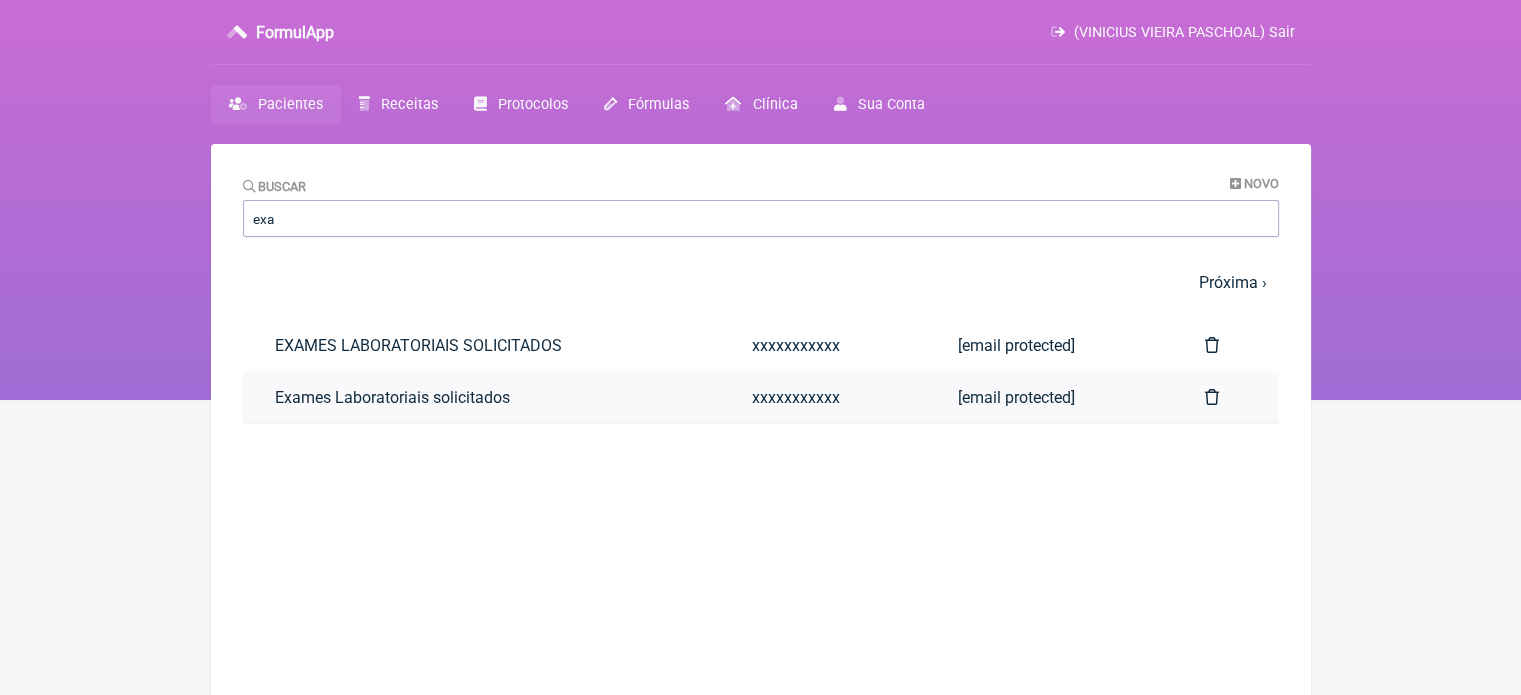 click on "Exames Laboratoriais solicitados" at bounding box center [481, 397] 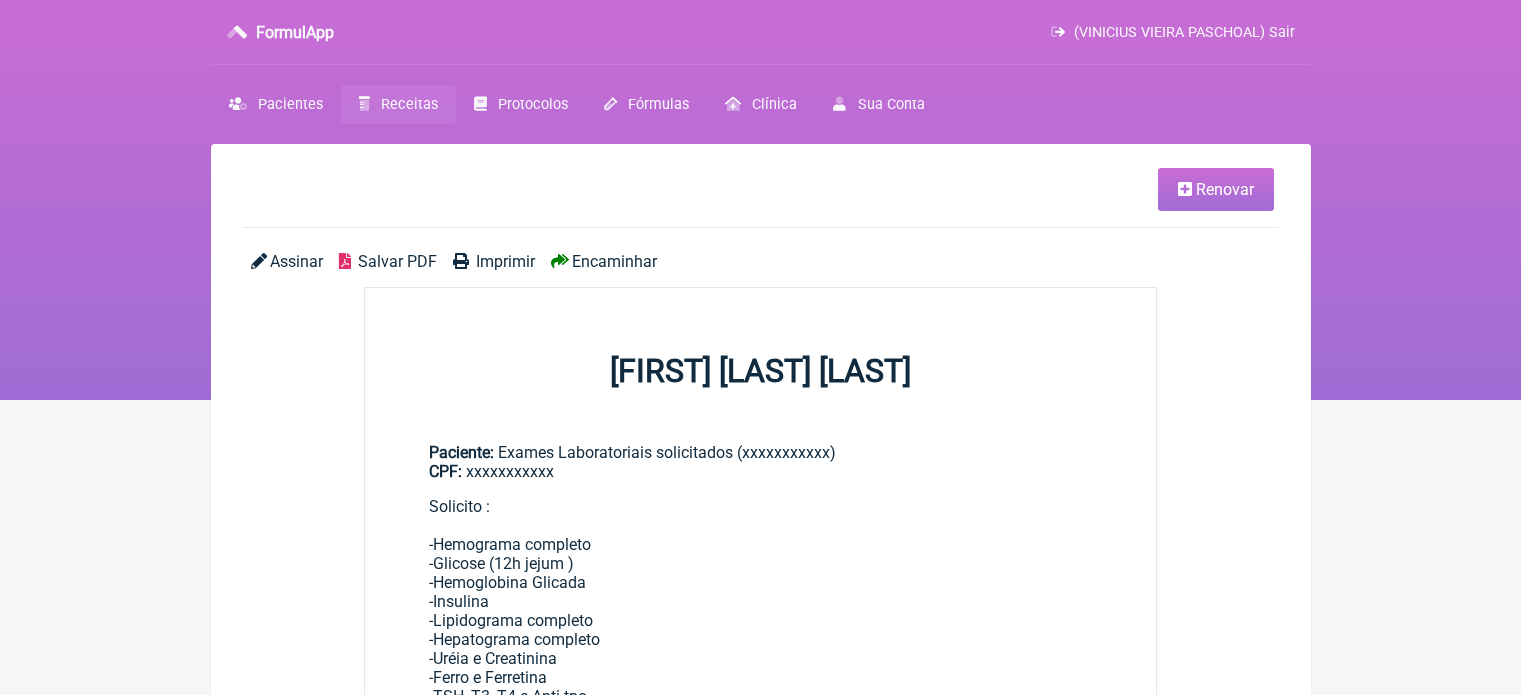 scroll, scrollTop: 0, scrollLeft: 0, axis: both 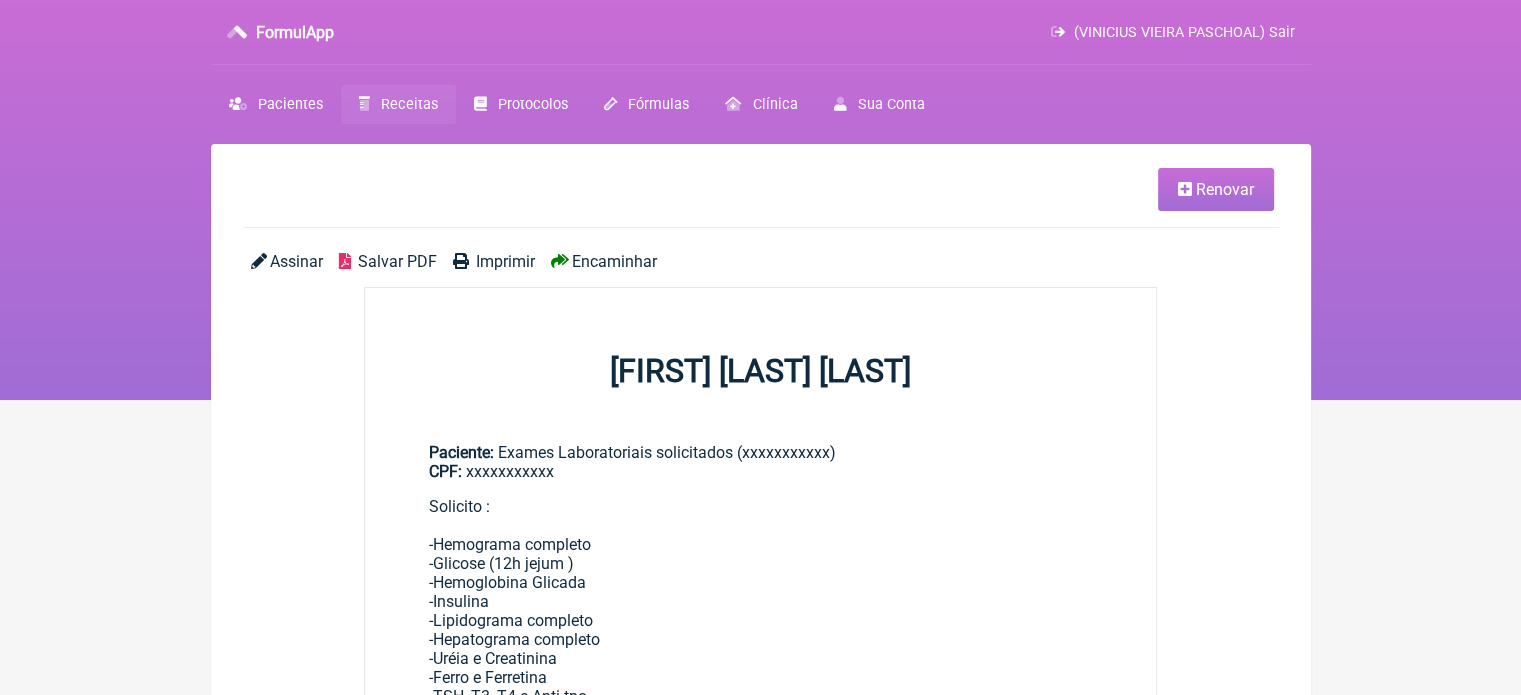 click on "Renovar" at bounding box center [1225, 189] 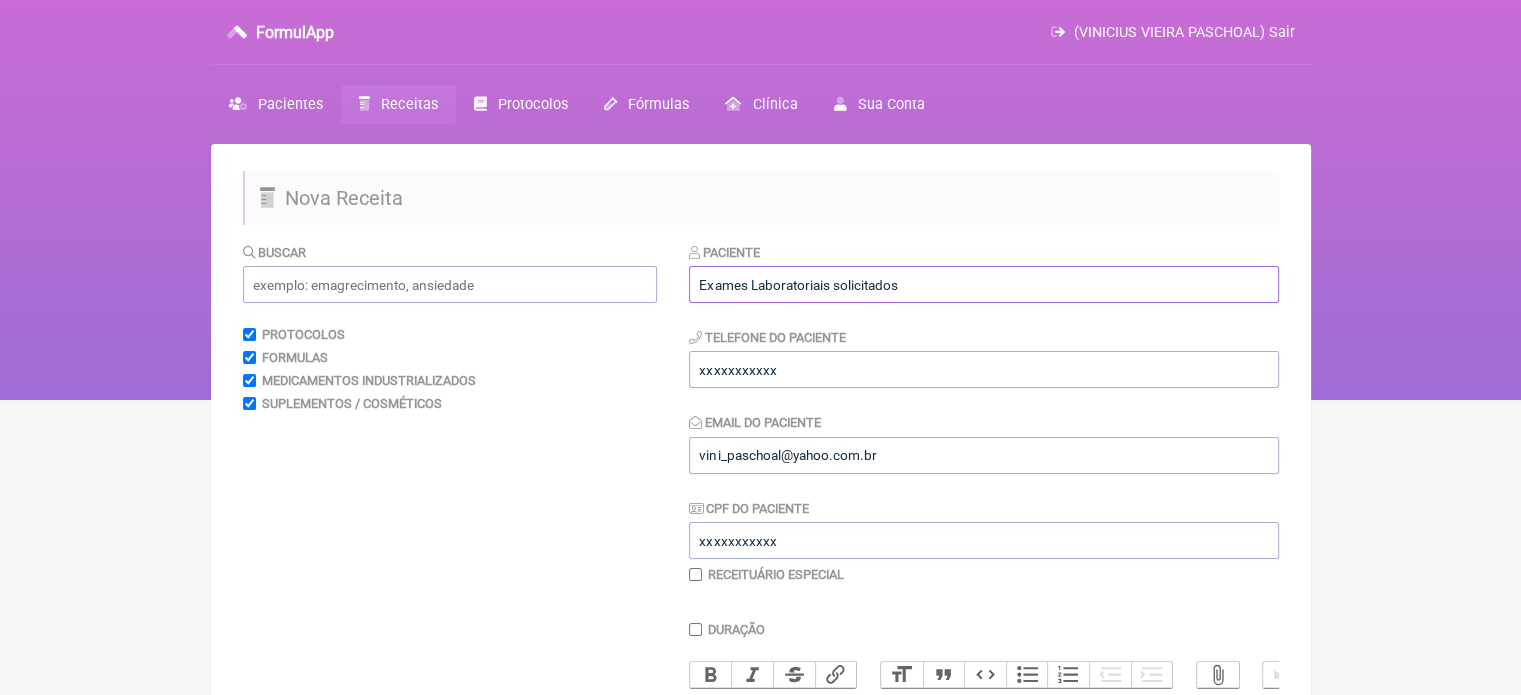 click on "Exames Laboratoriais solicitados" at bounding box center [984, 284] 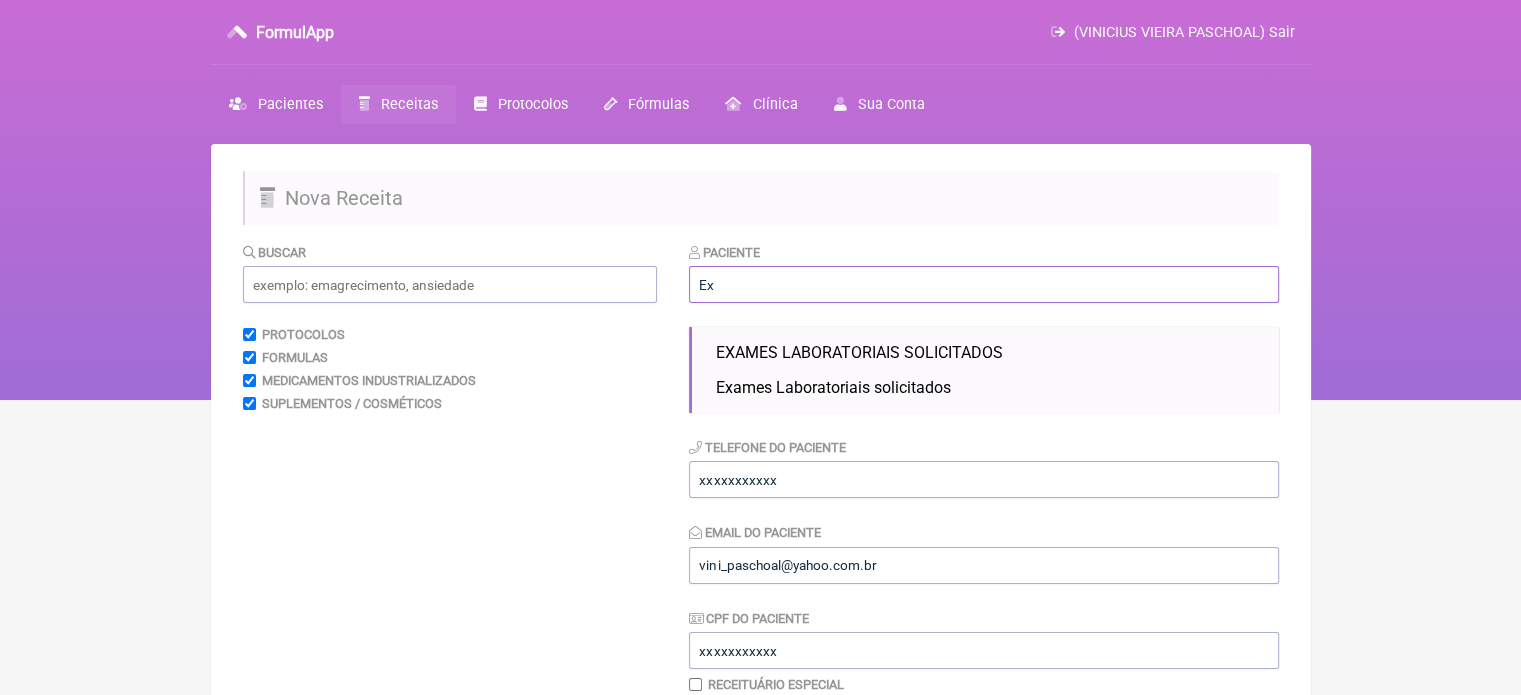 type on "E" 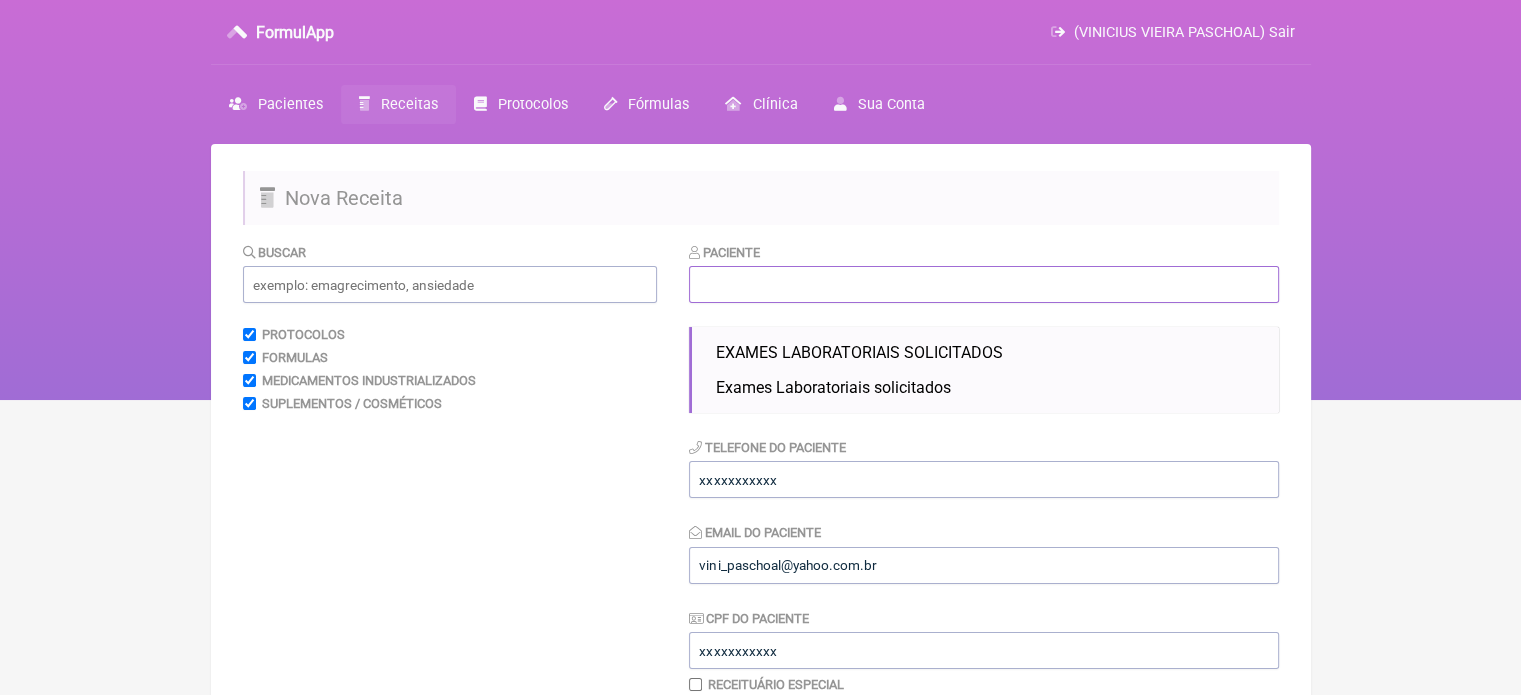 type 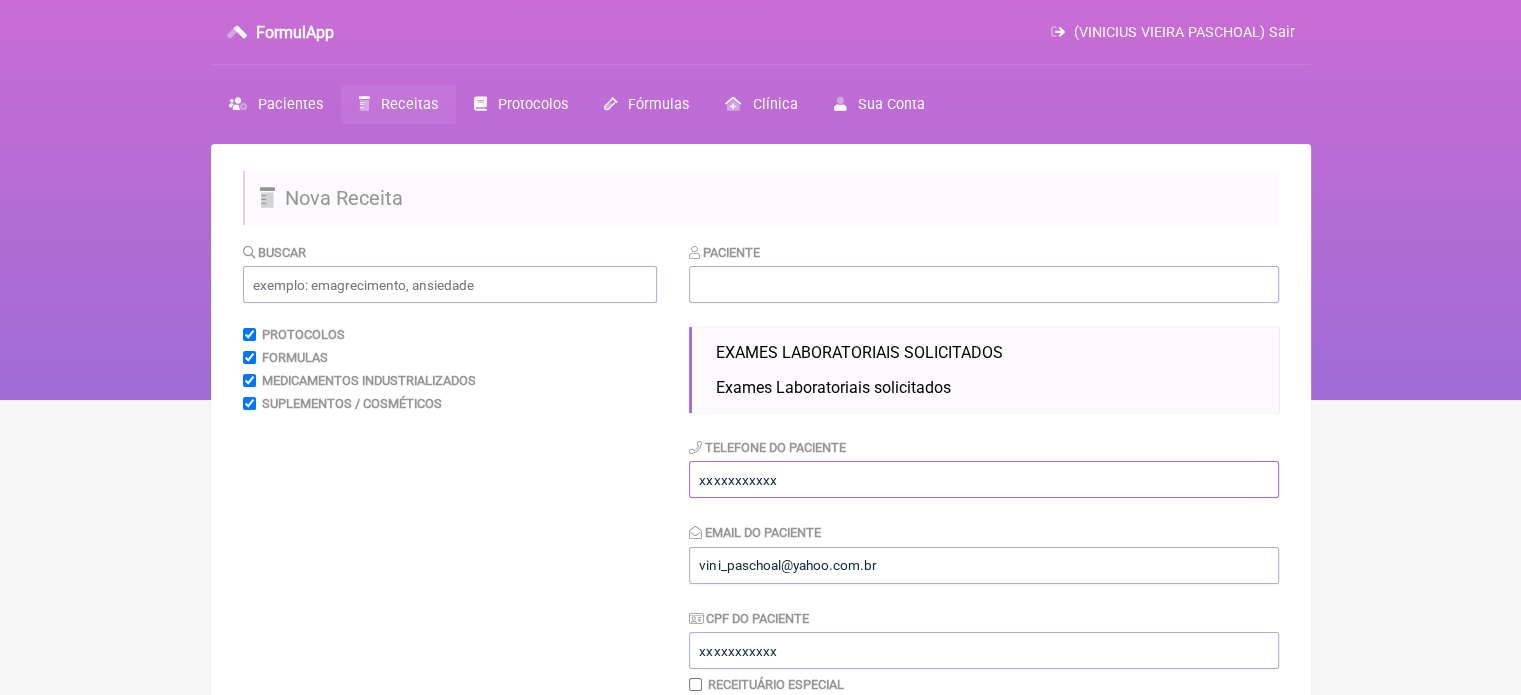 click on "xxxxxxxxxxx" at bounding box center [984, 479] 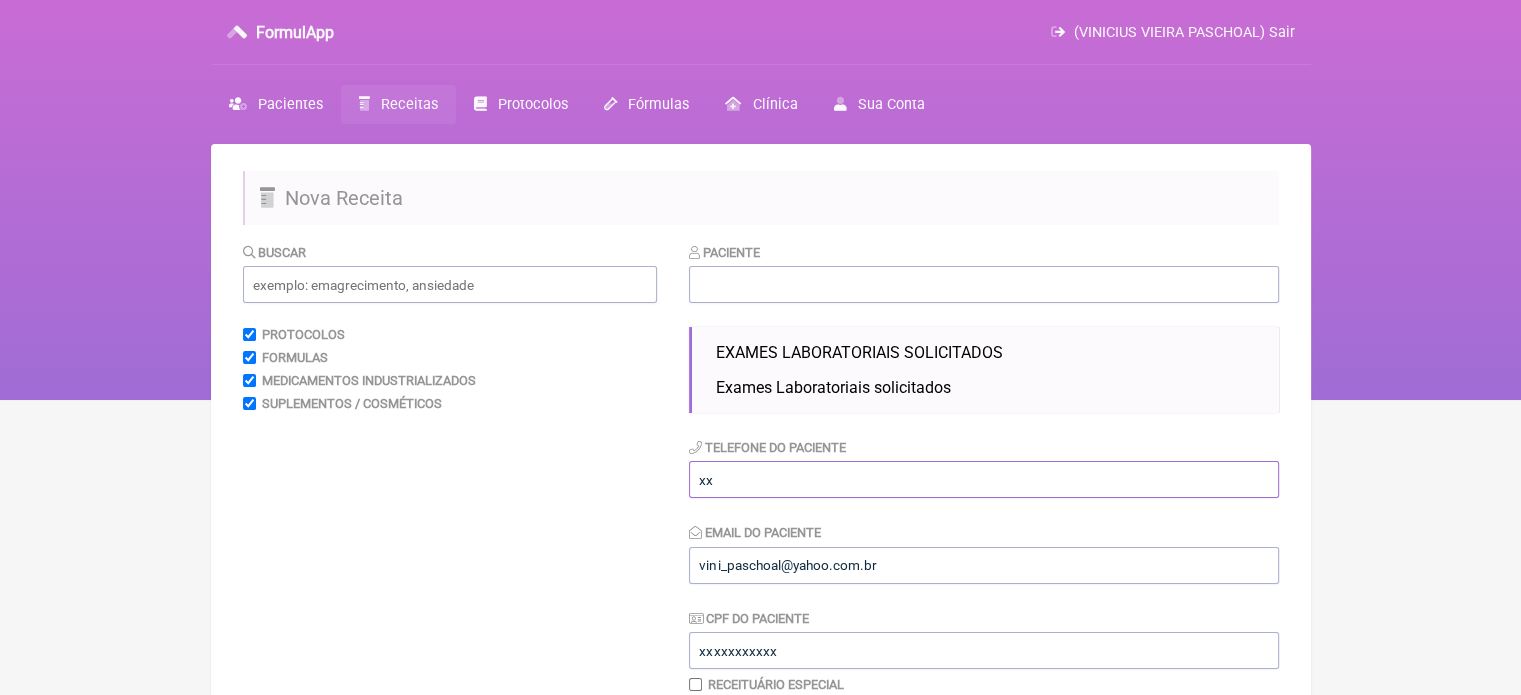 type on "x" 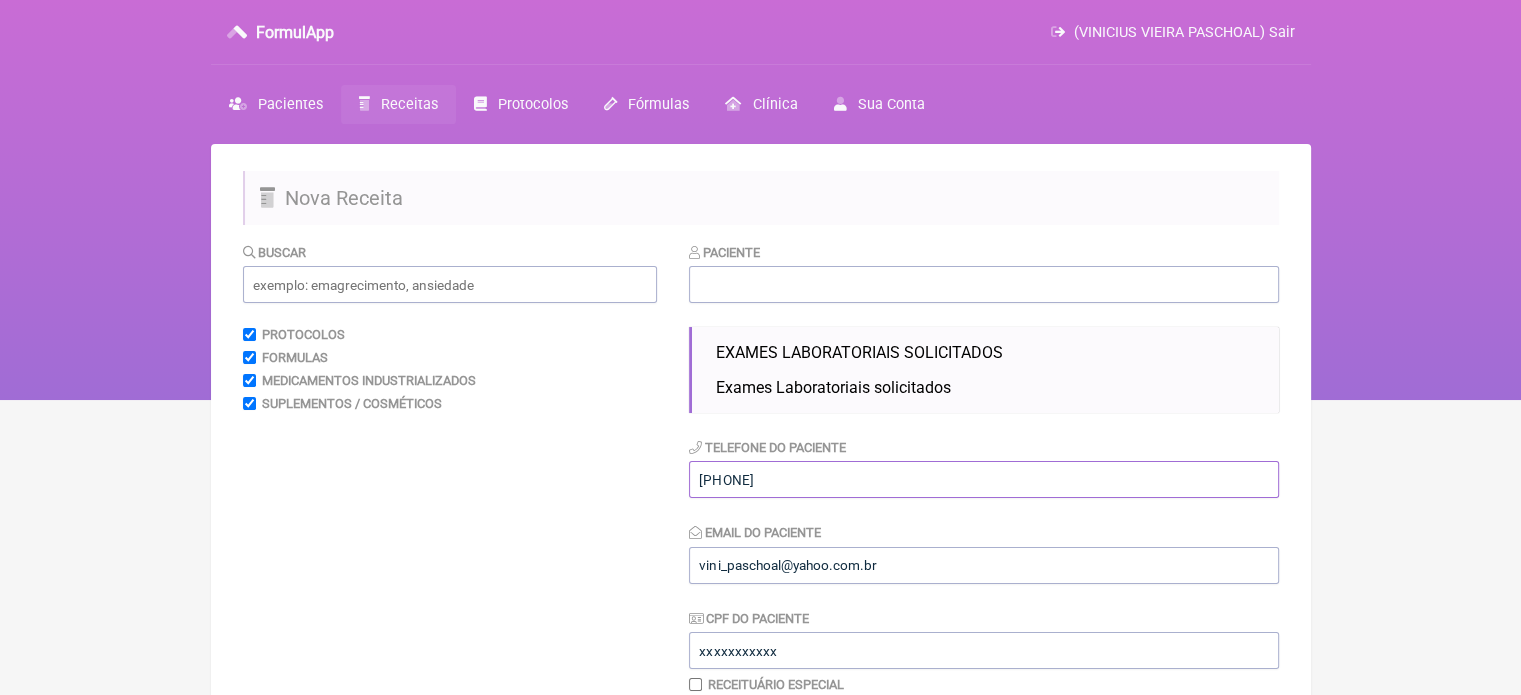 type on "[PHONE]" 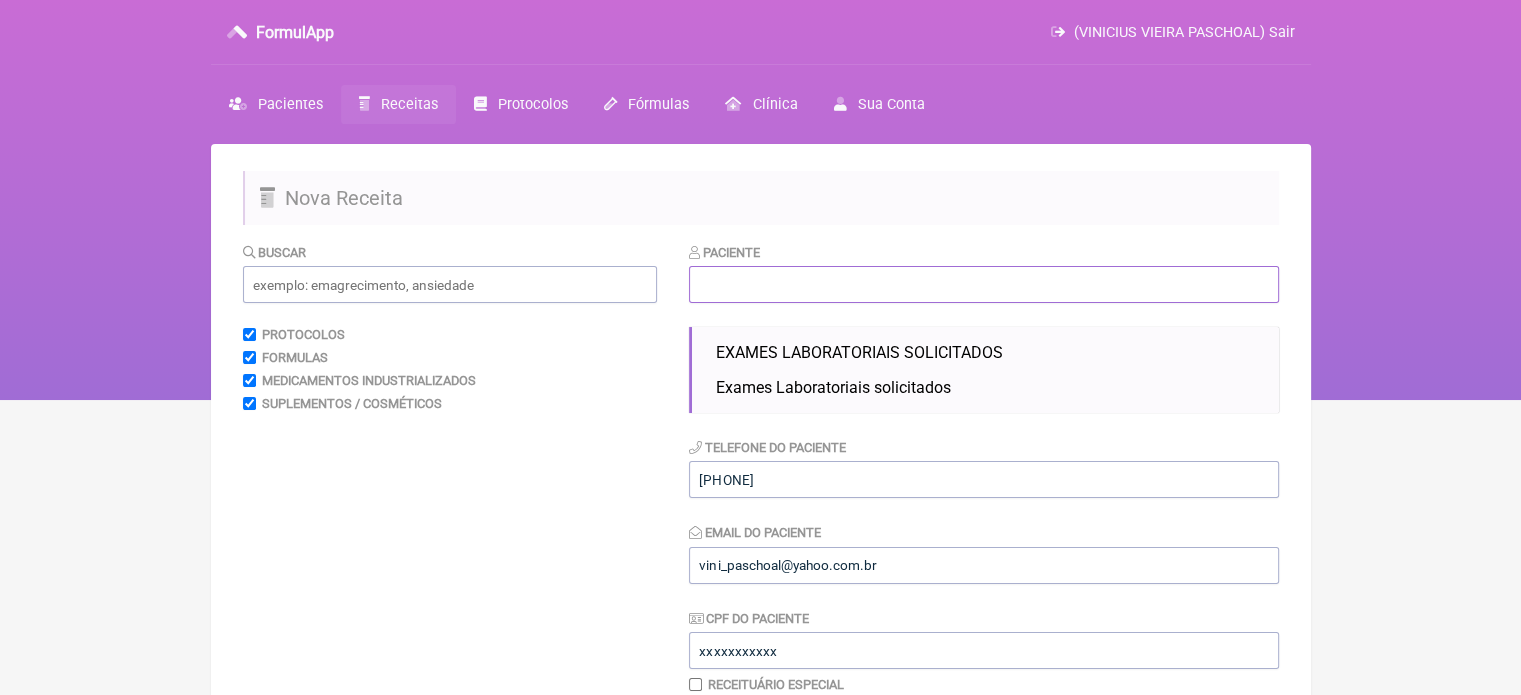 click at bounding box center (984, 284) 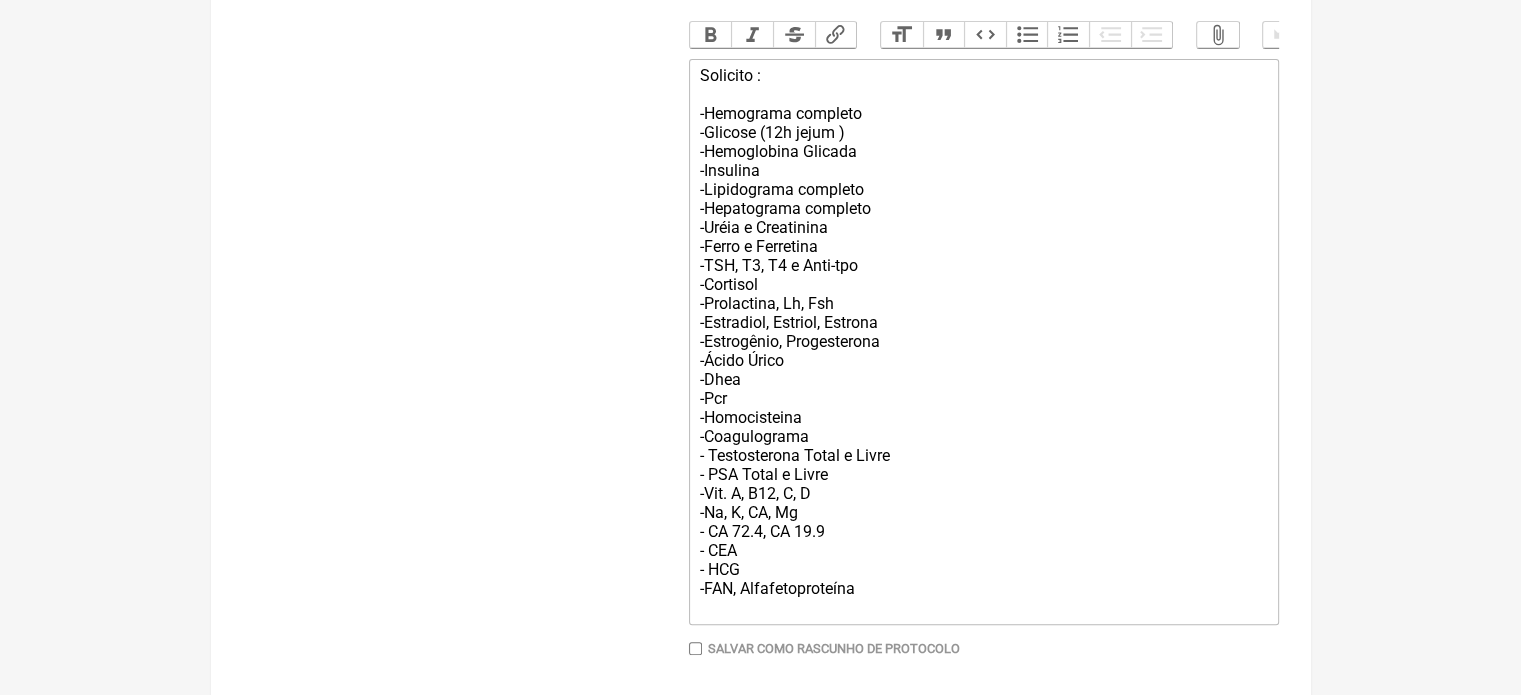 scroll, scrollTop: 805, scrollLeft: 0, axis: vertical 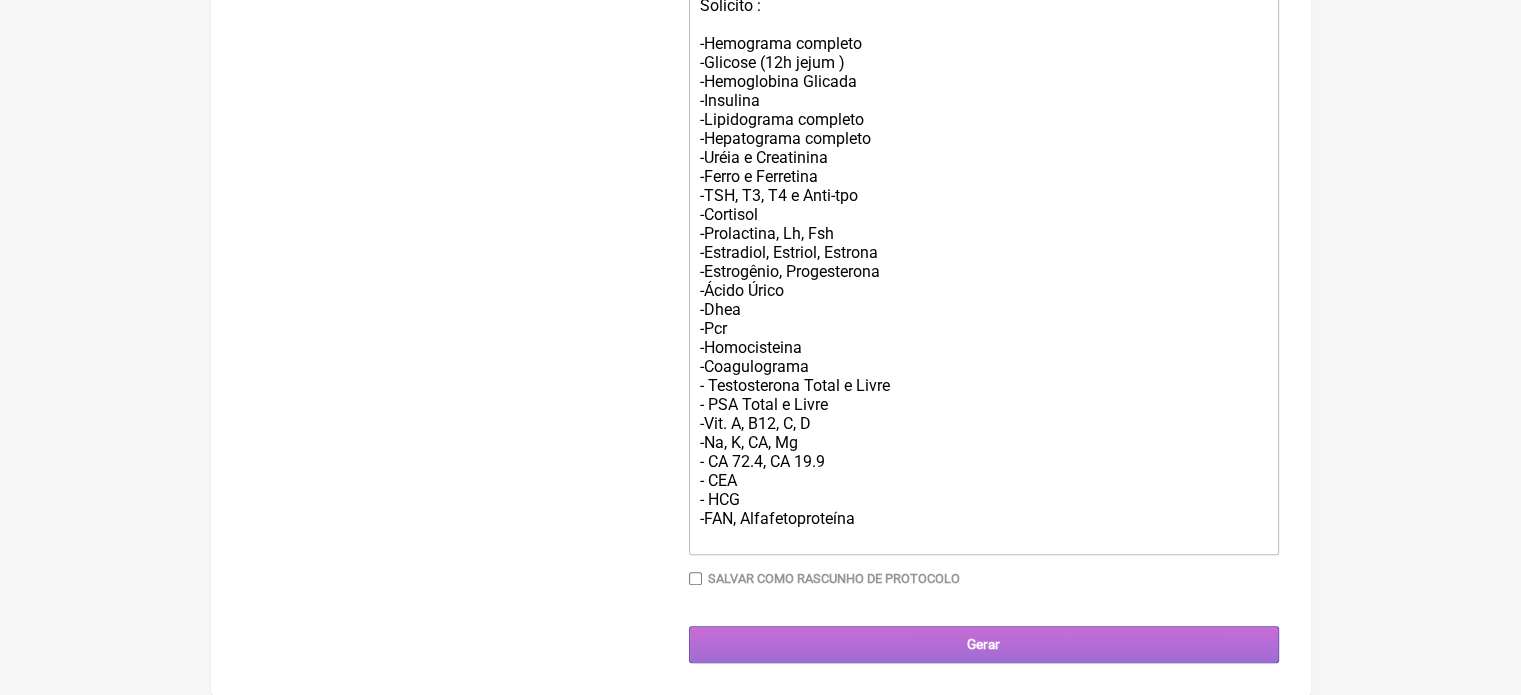 type on "[FIRST] [LAST] [LAST]" 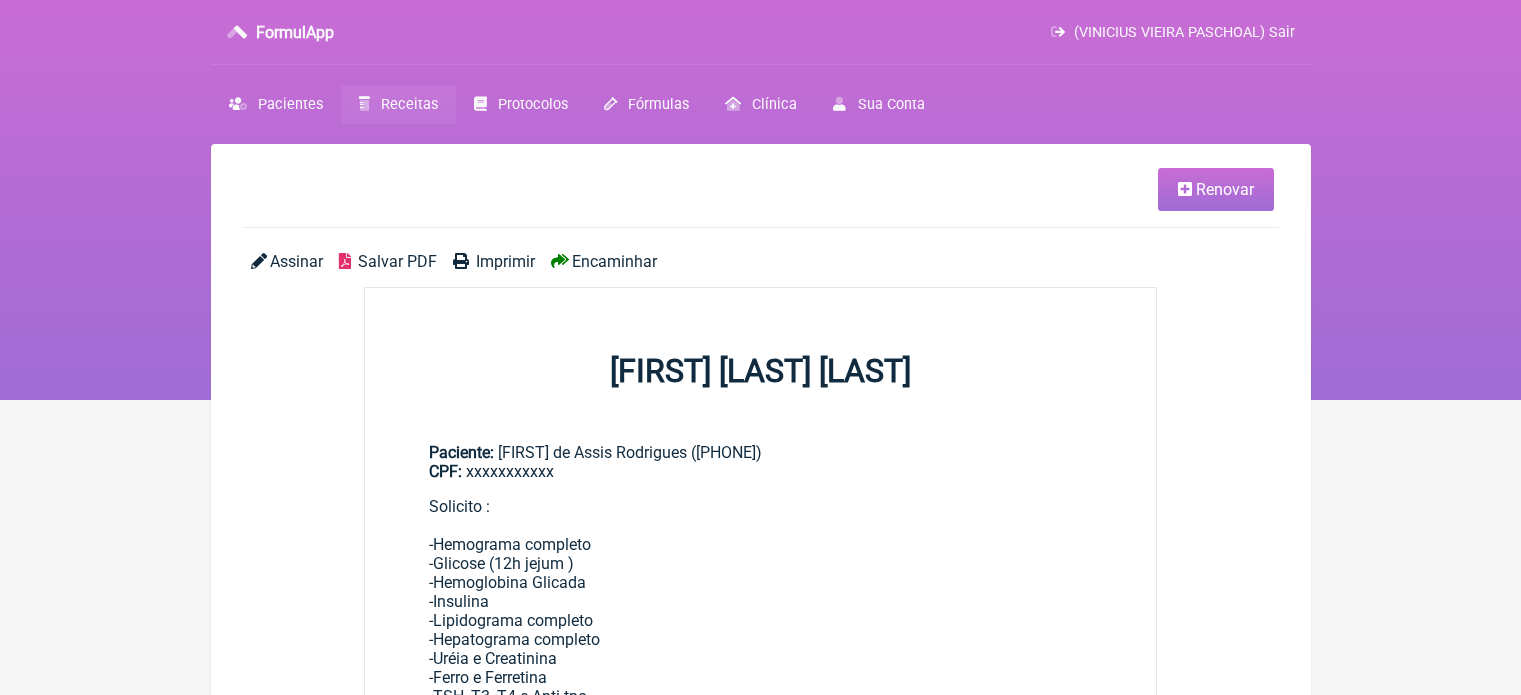 scroll, scrollTop: 0, scrollLeft: 0, axis: both 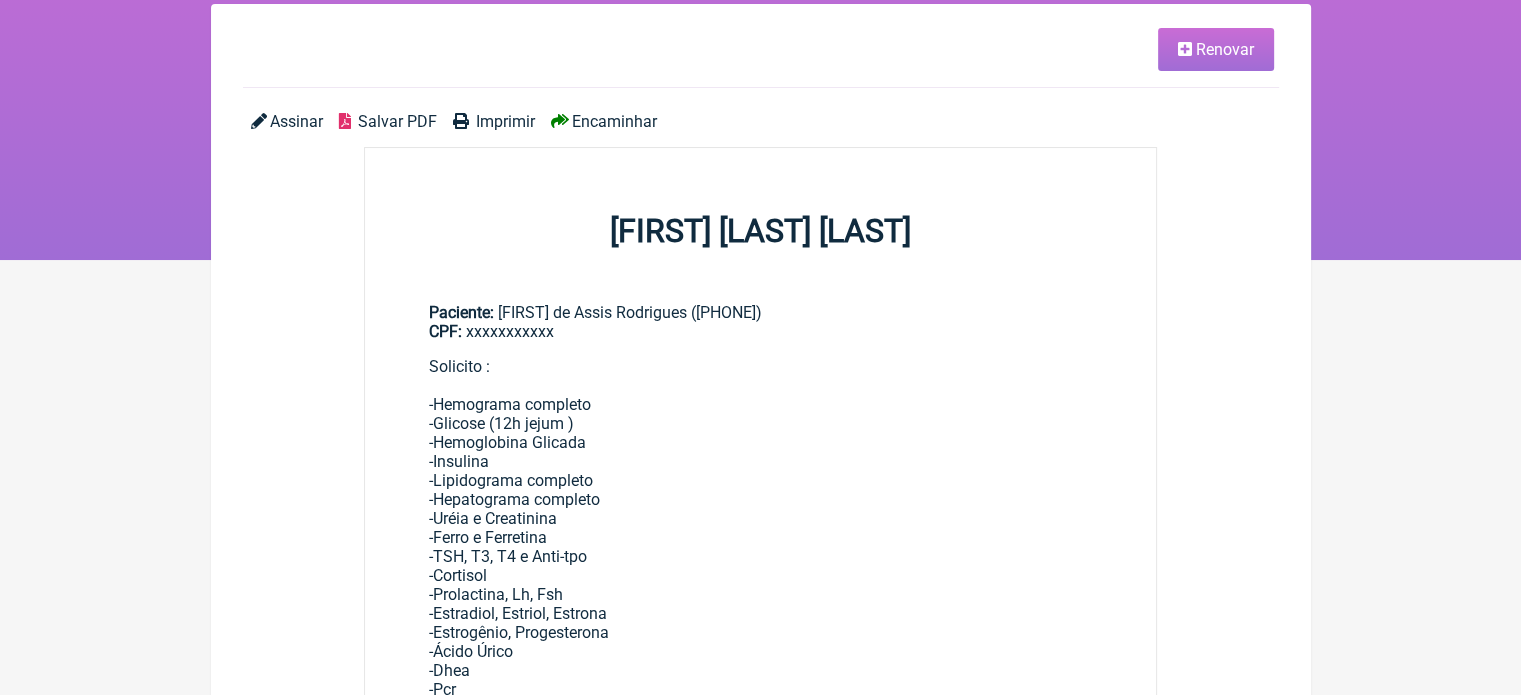 click on "Imprimir" at bounding box center [505, 121] 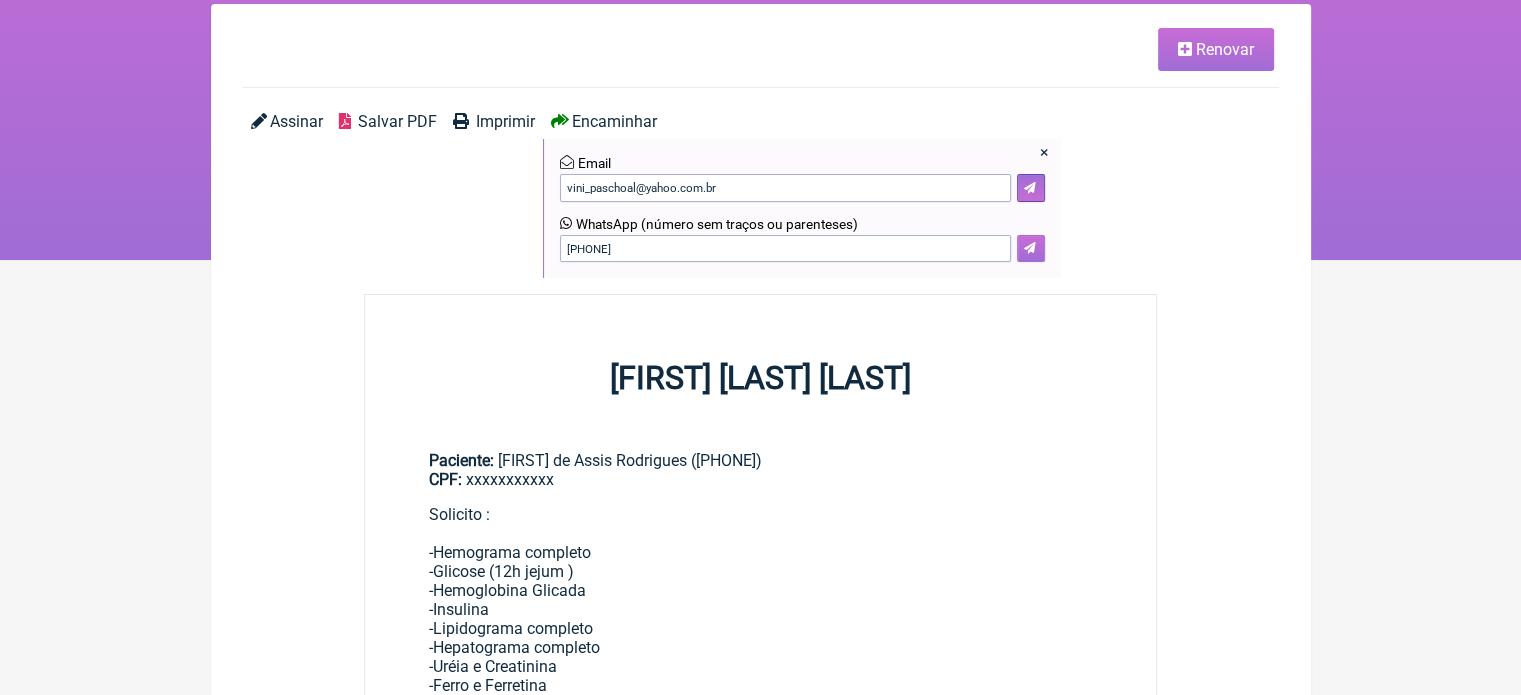 click at bounding box center (1030, 248) 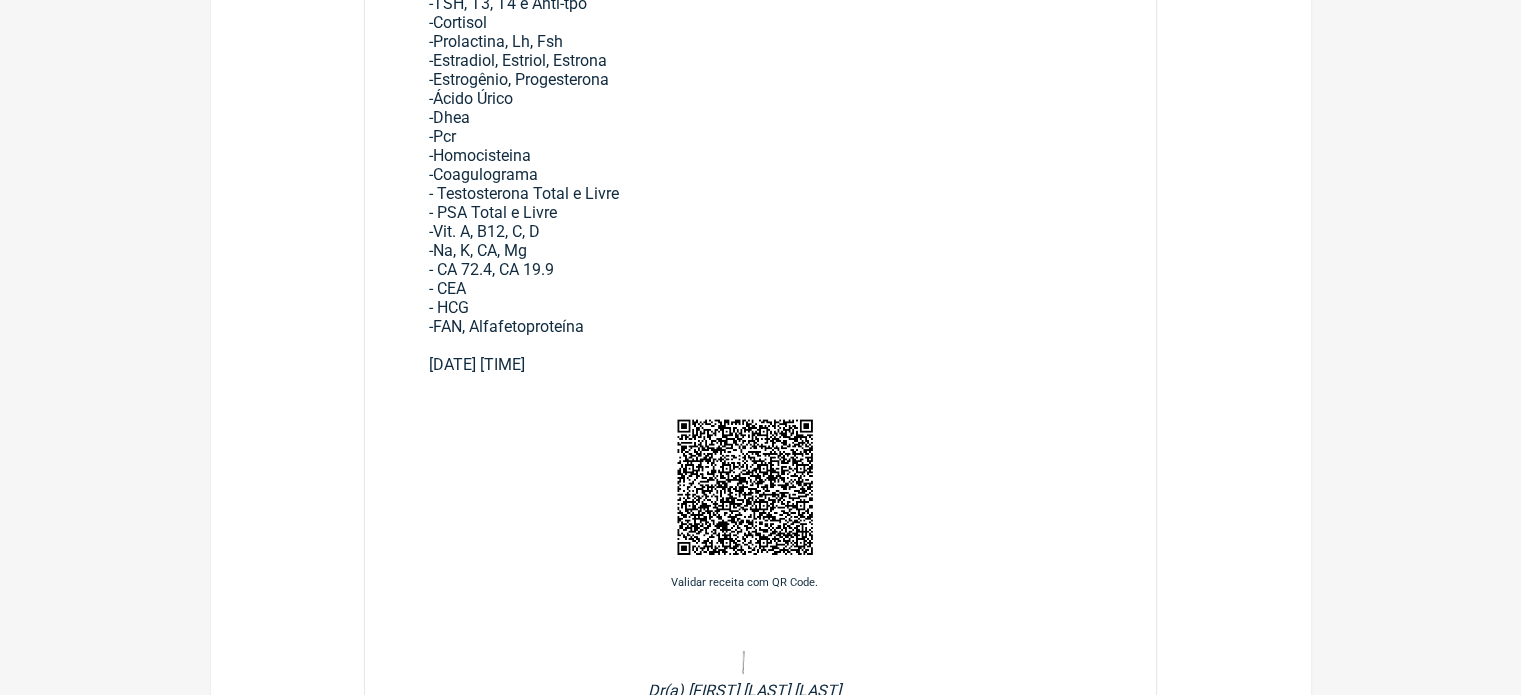 scroll, scrollTop: 0, scrollLeft: 0, axis: both 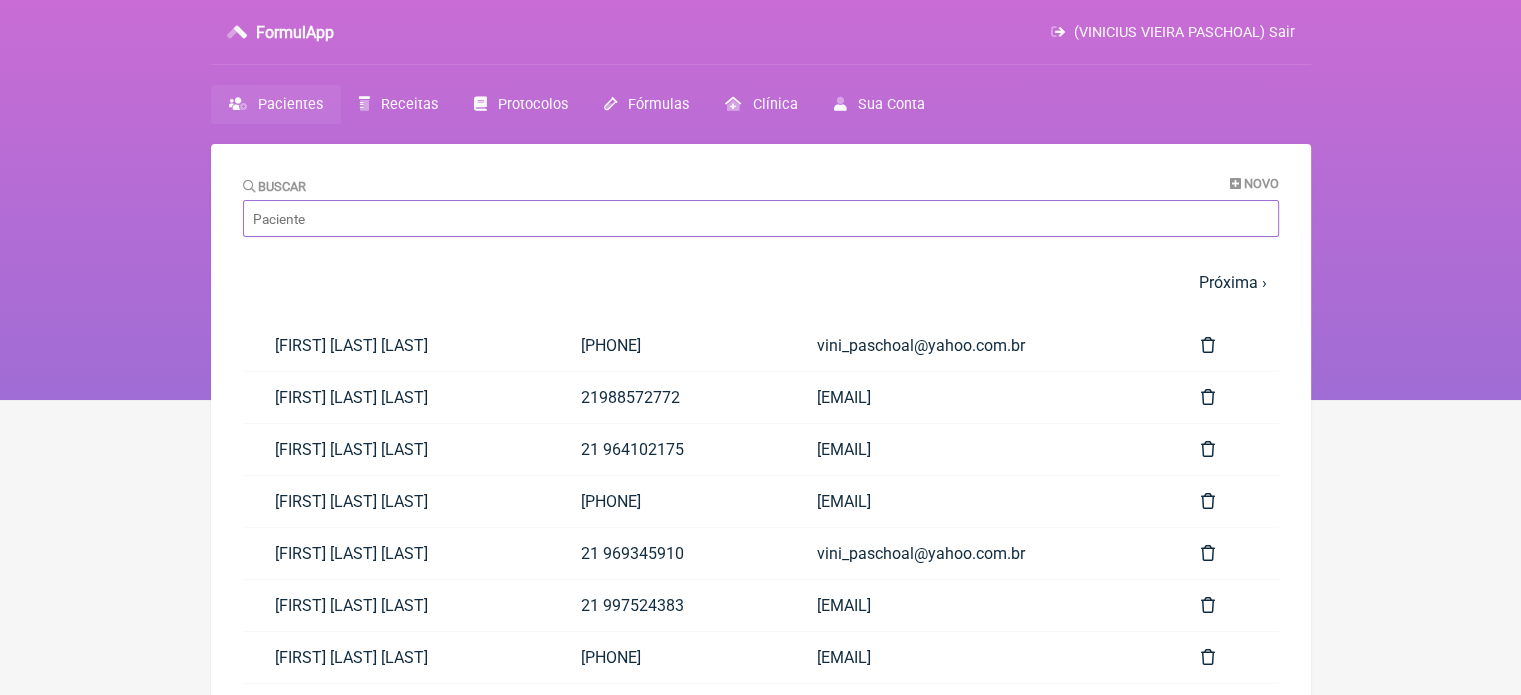 click on "Buscar" at bounding box center [761, 218] 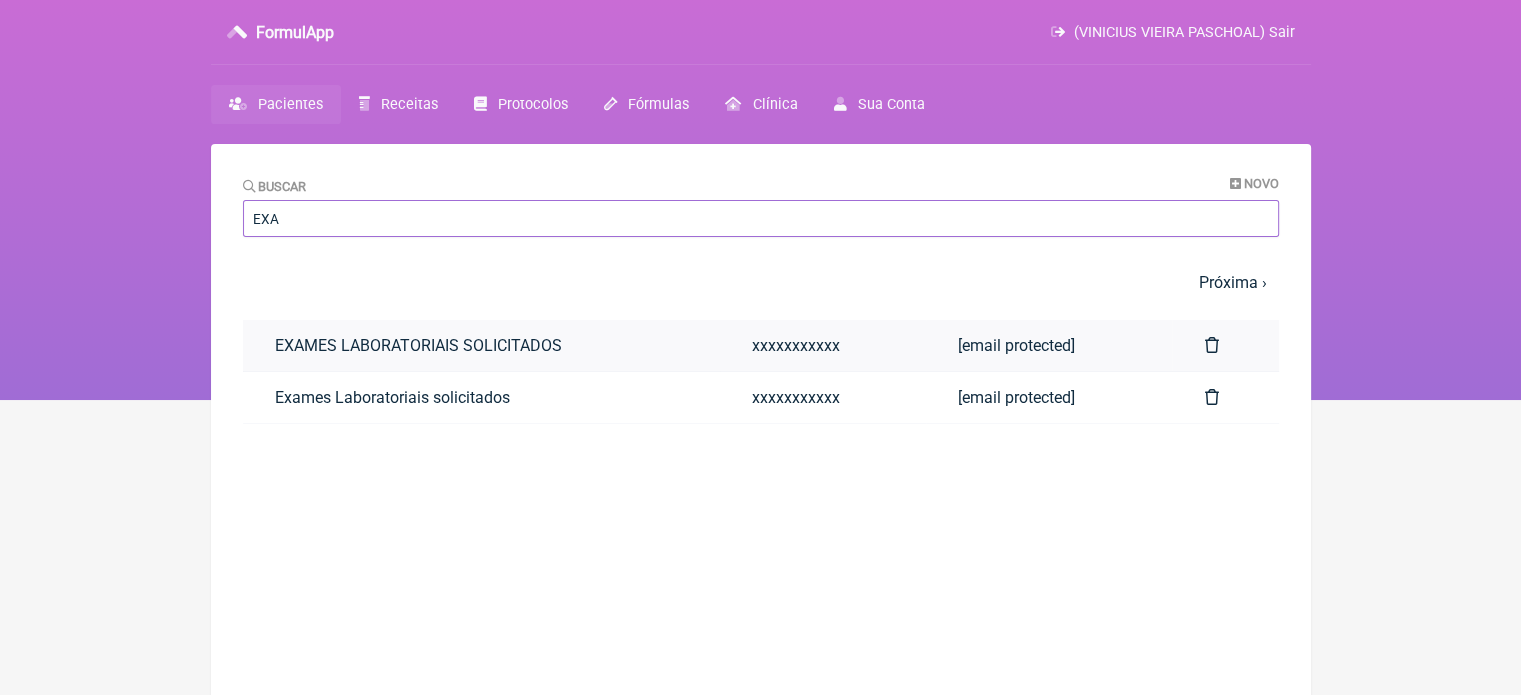 type on "EXA" 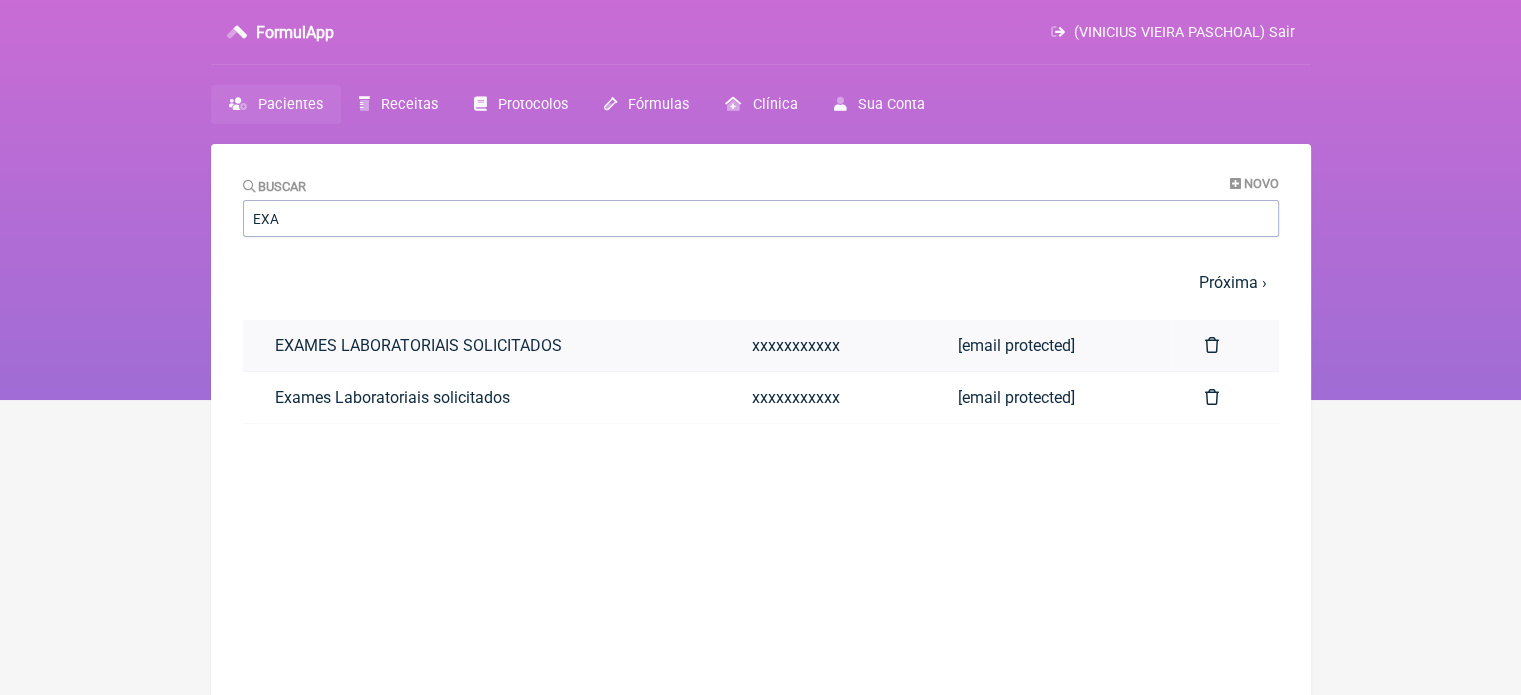click on "EXAMES LABORATORIAIS SOLICITADOS" at bounding box center (481, 345) 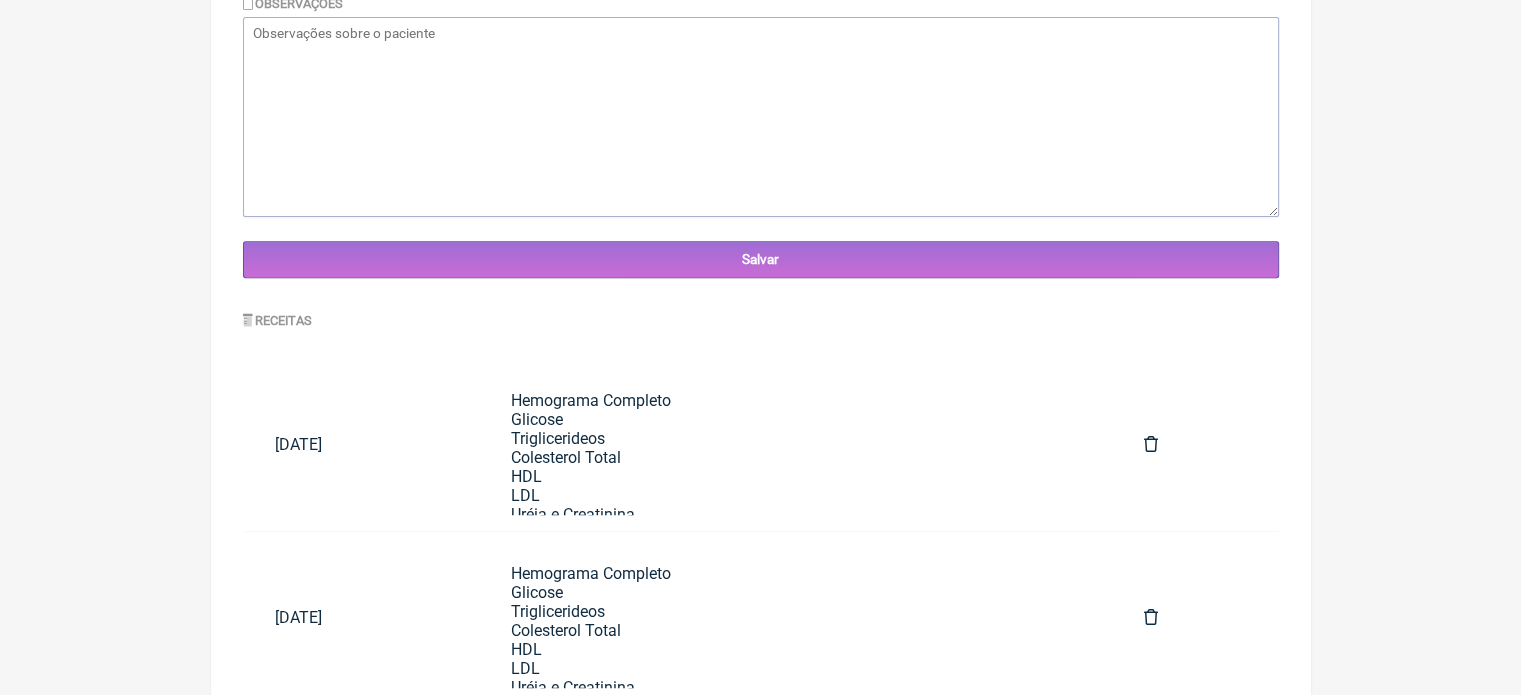 scroll, scrollTop: 769, scrollLeft: 0, axis: vertical 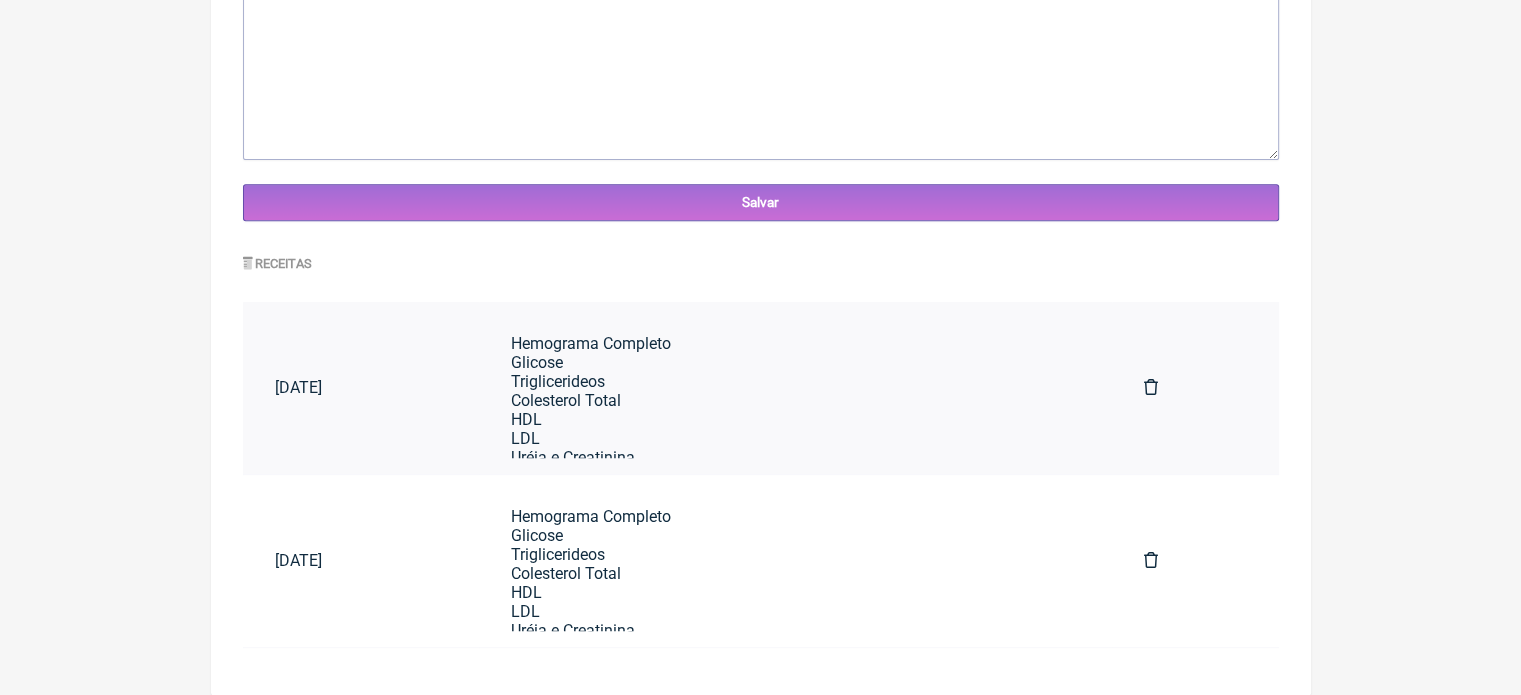 click on "Hemograma Completo Glicose Triglicerideos  Colesterol Total HDL LDL Uréia e Creatinina Hepatograma Completo Lipidograma Completo TSH, T3, T4 Anti TPO LH, FSH Cortisol e Prolactina Estradiol, Estriol, Estrona Ferro e Ferritina DHE PCR Insulina Hemoglobina Glicada ÁcidoÚrico Homocisteína Coagulograma Testosterona Total e Livre Vit. A, B12, C, D NA, K, Ca, Mg CEA Ca 19.9, Ca 15.3, Ca 72.4, Ca 125 HCG FAN, Alfafetoproteína" at bounding box center (795, 657) 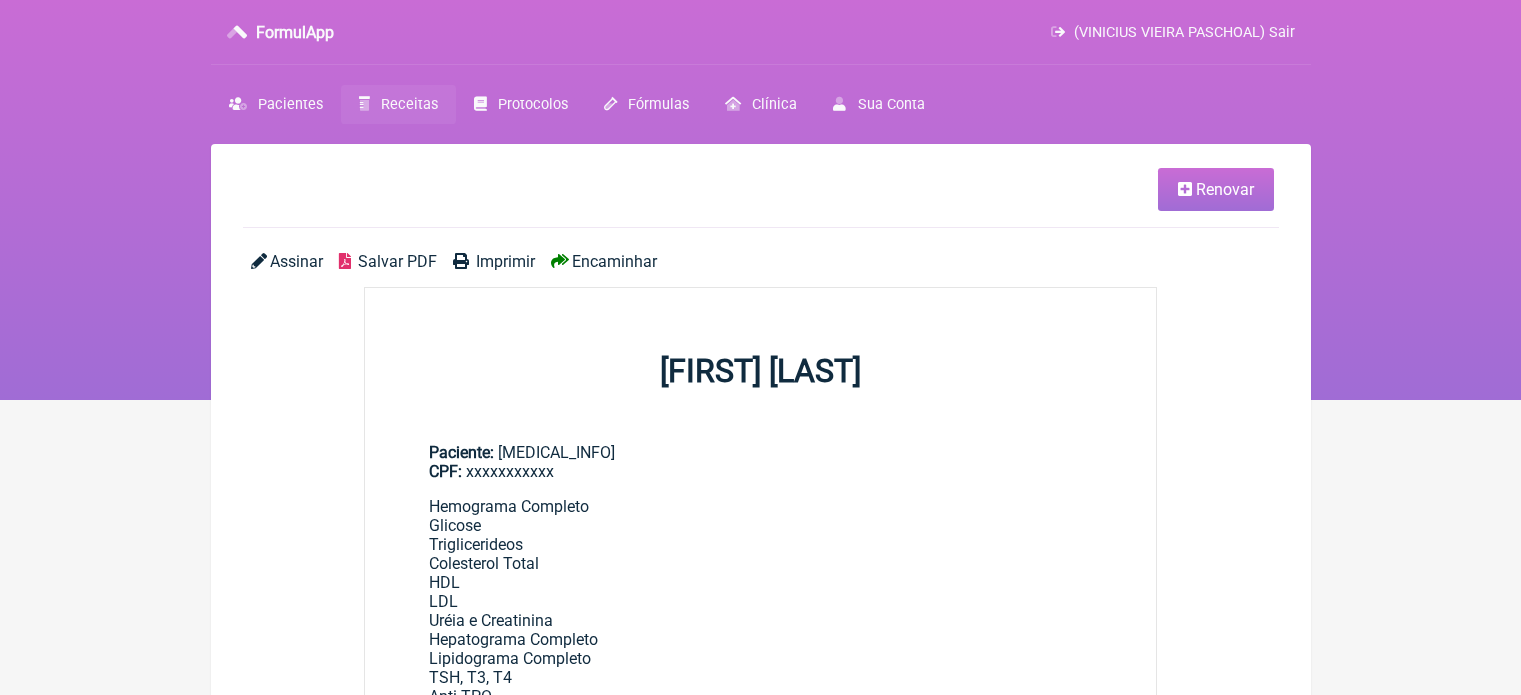 scroll, scrollTop: 0, scrollLeft: 0, axis: both 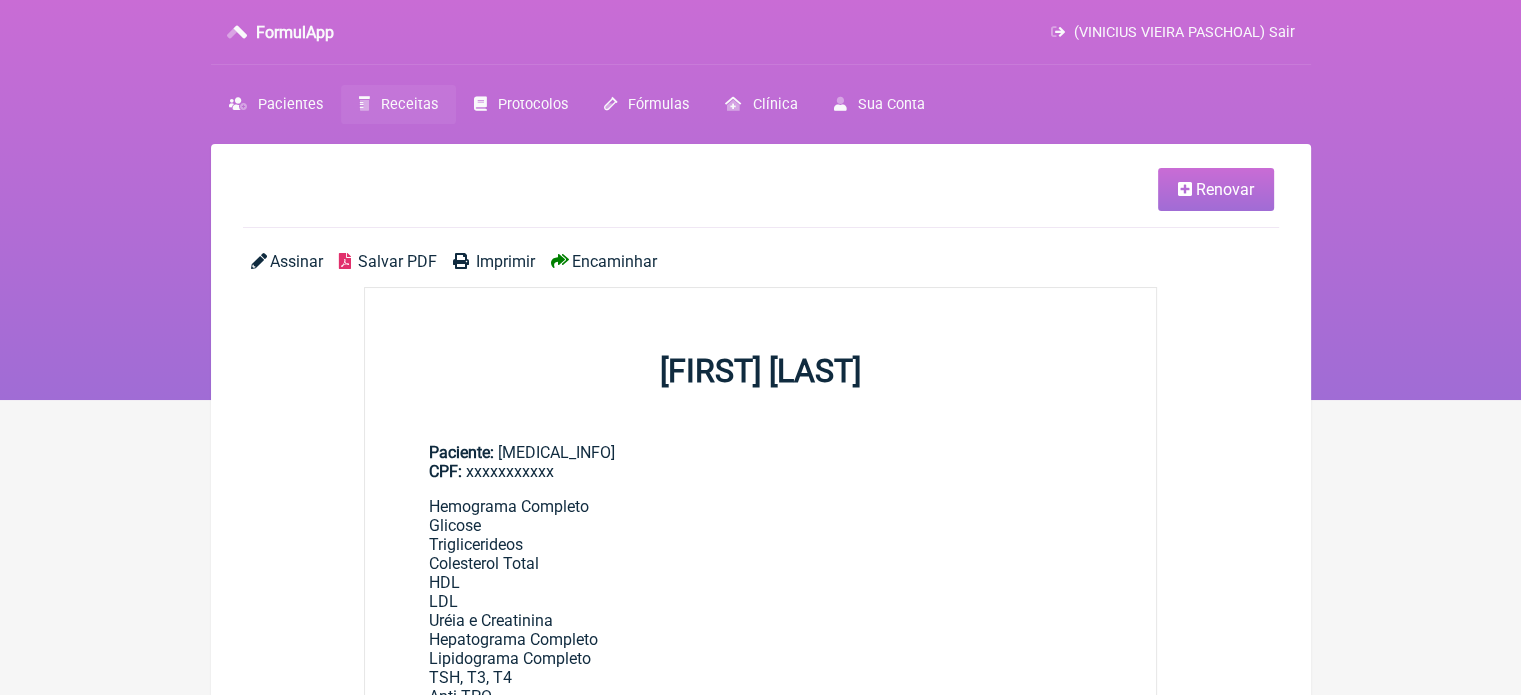 click on "Renovar" at bounding box center (1216, 189) 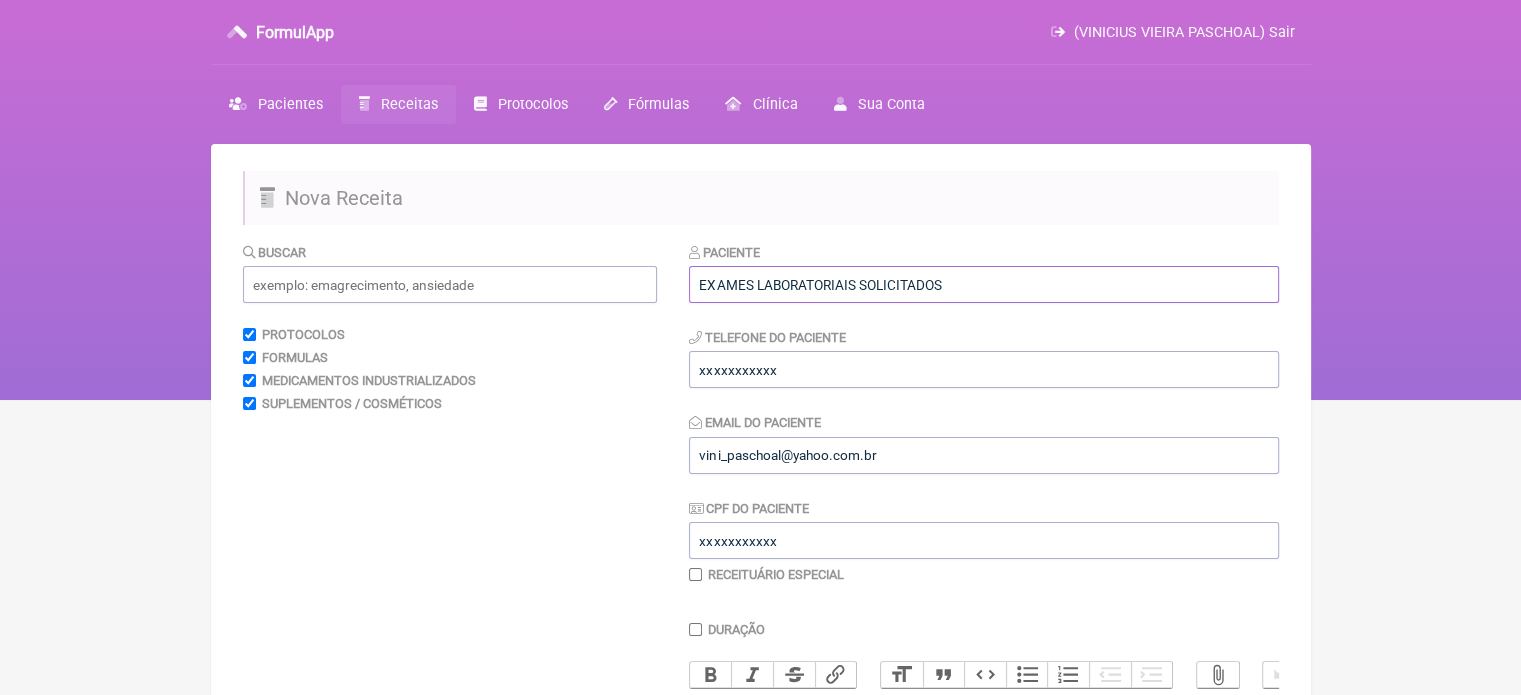 click on "EXAMES LABORATORIAIS SOLICITADOS" at bounding box center (984, 284) 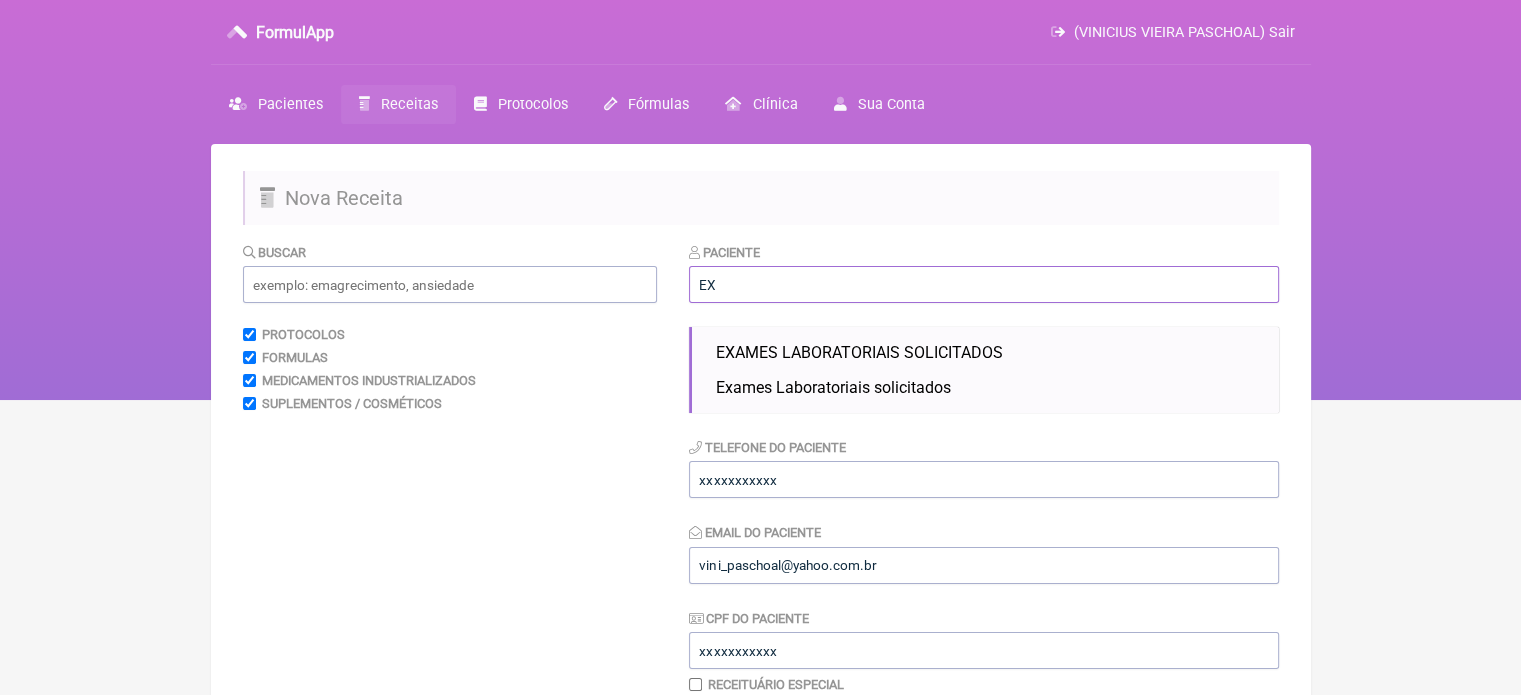 type on "E" 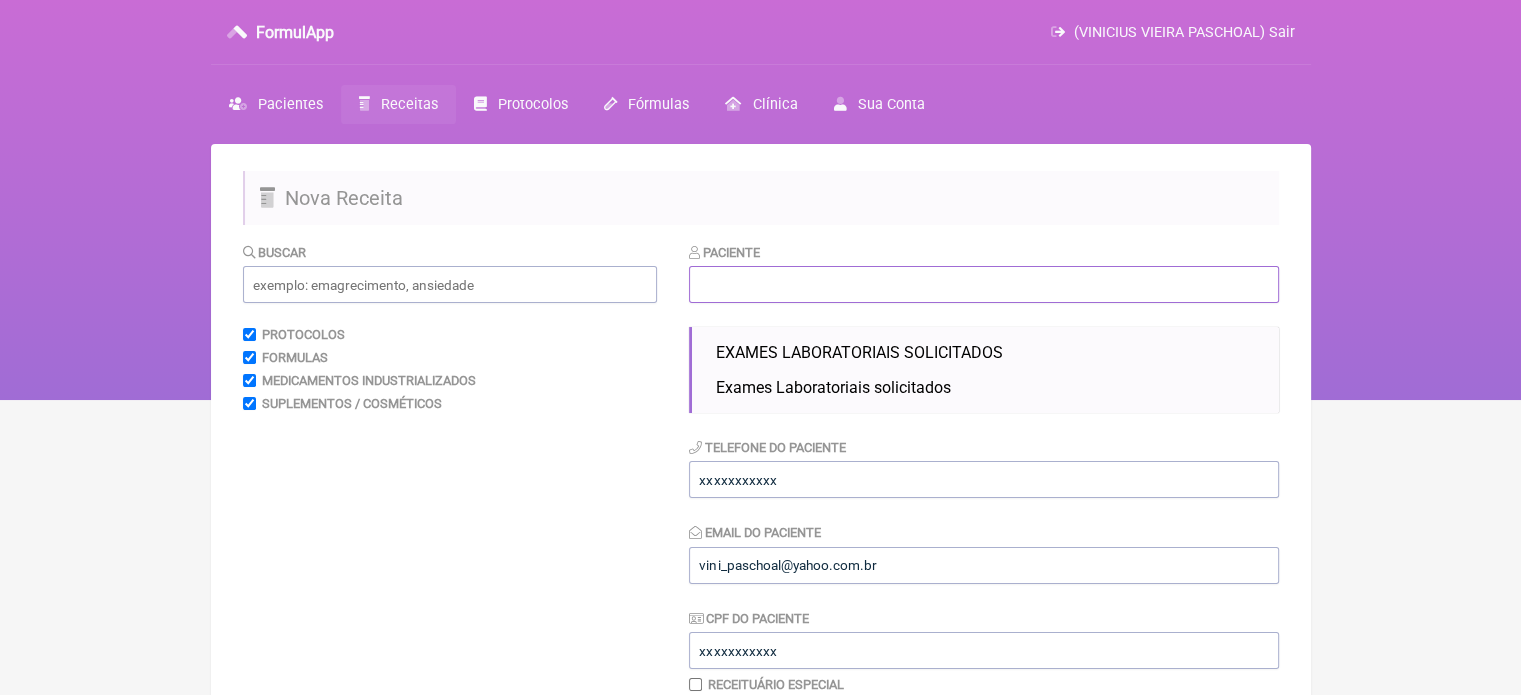 type 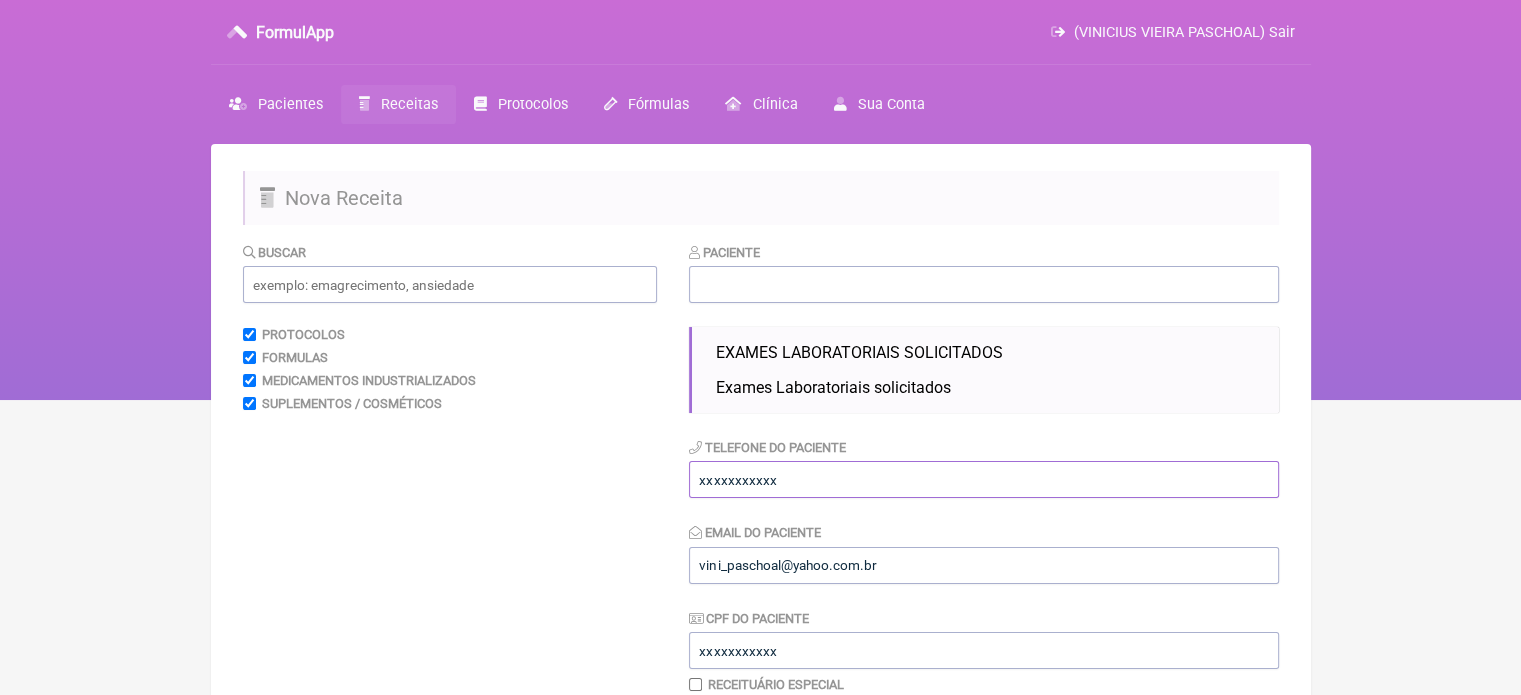 click on "xxxxxxxxxxx" at bounding box center [984, 479] 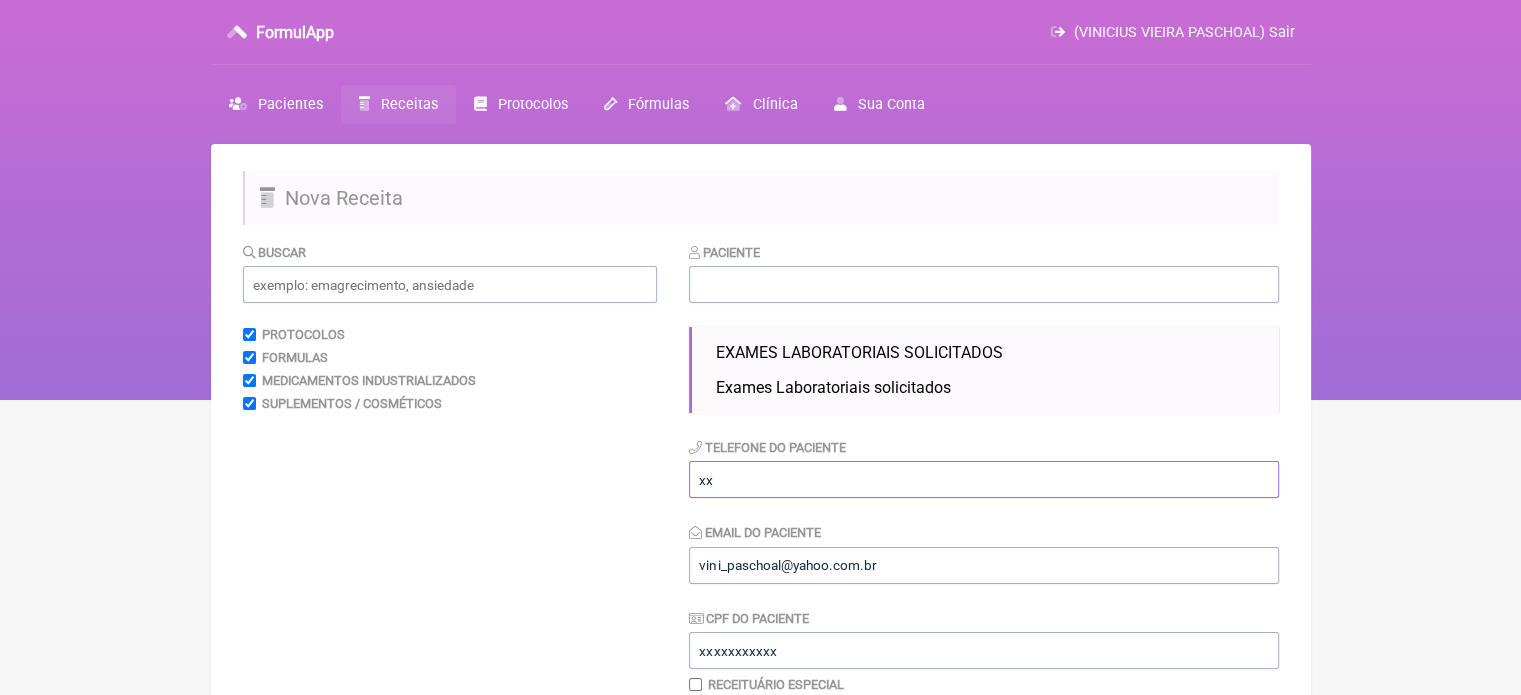 type on "x" 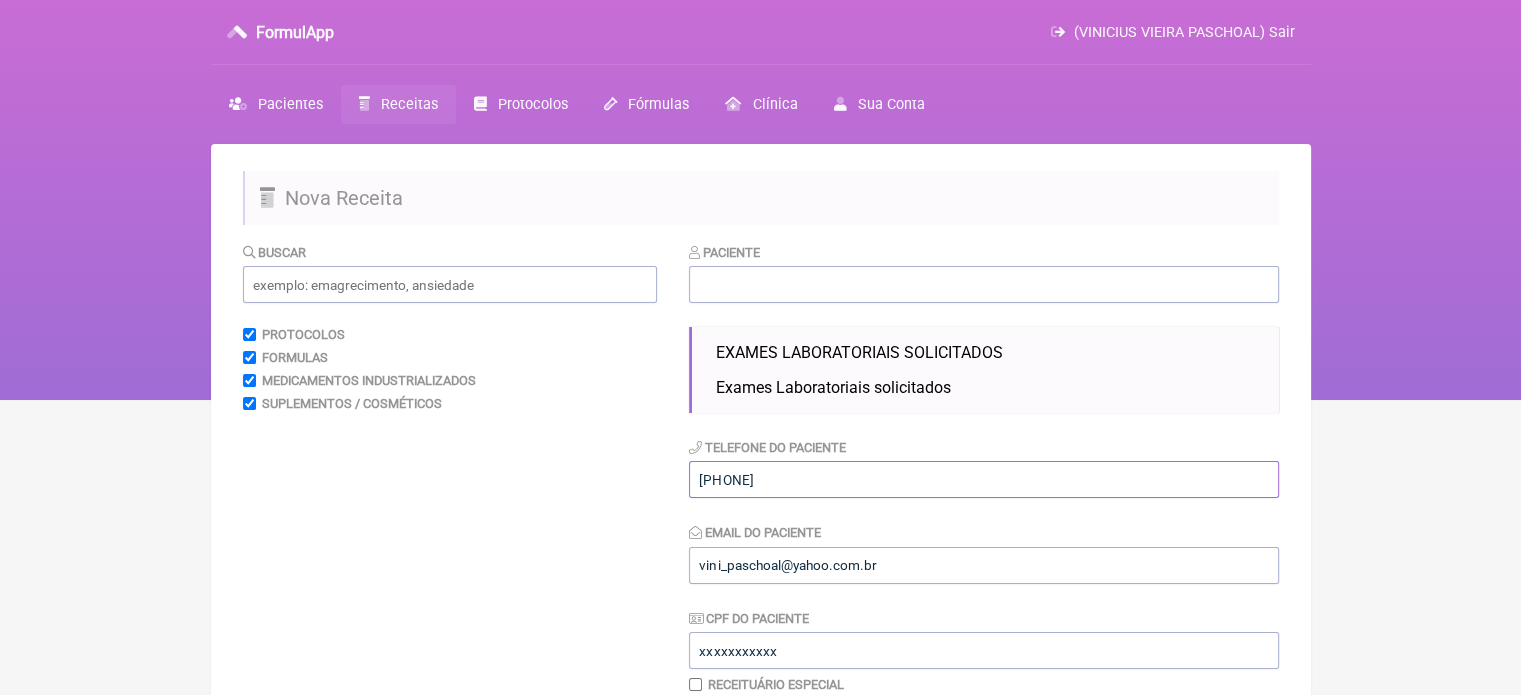type on "[PHONE]" 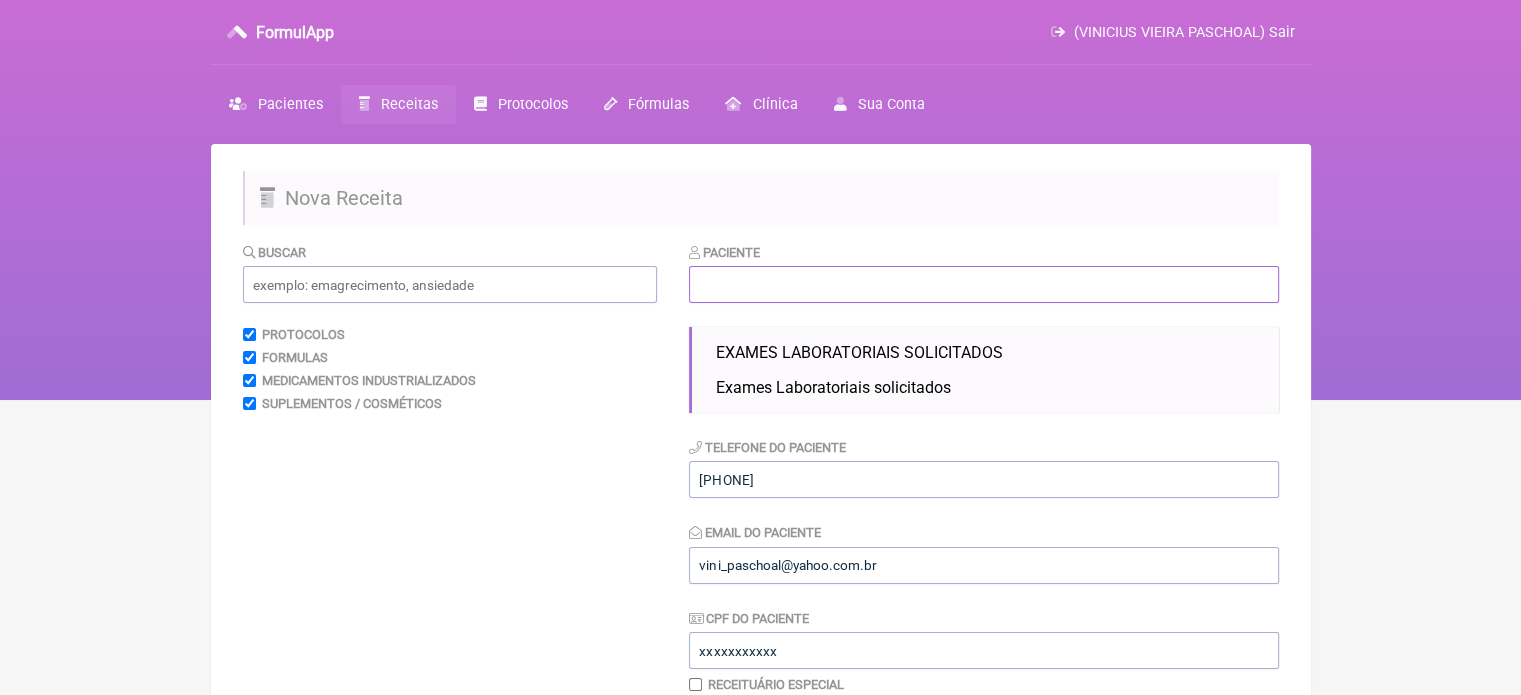 click at bounding box center [984, 284] 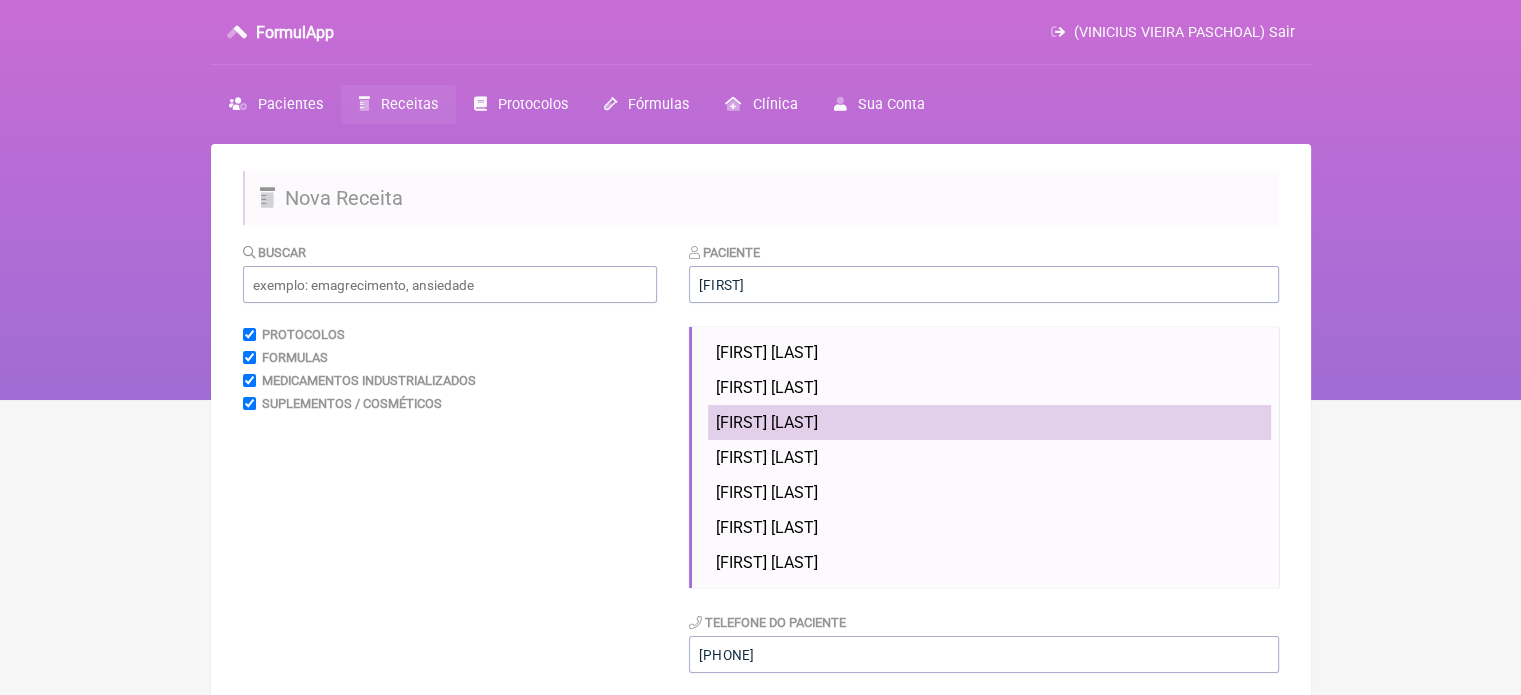 click on "[FIRST] [LAST]" at bounding box center (767, 422) 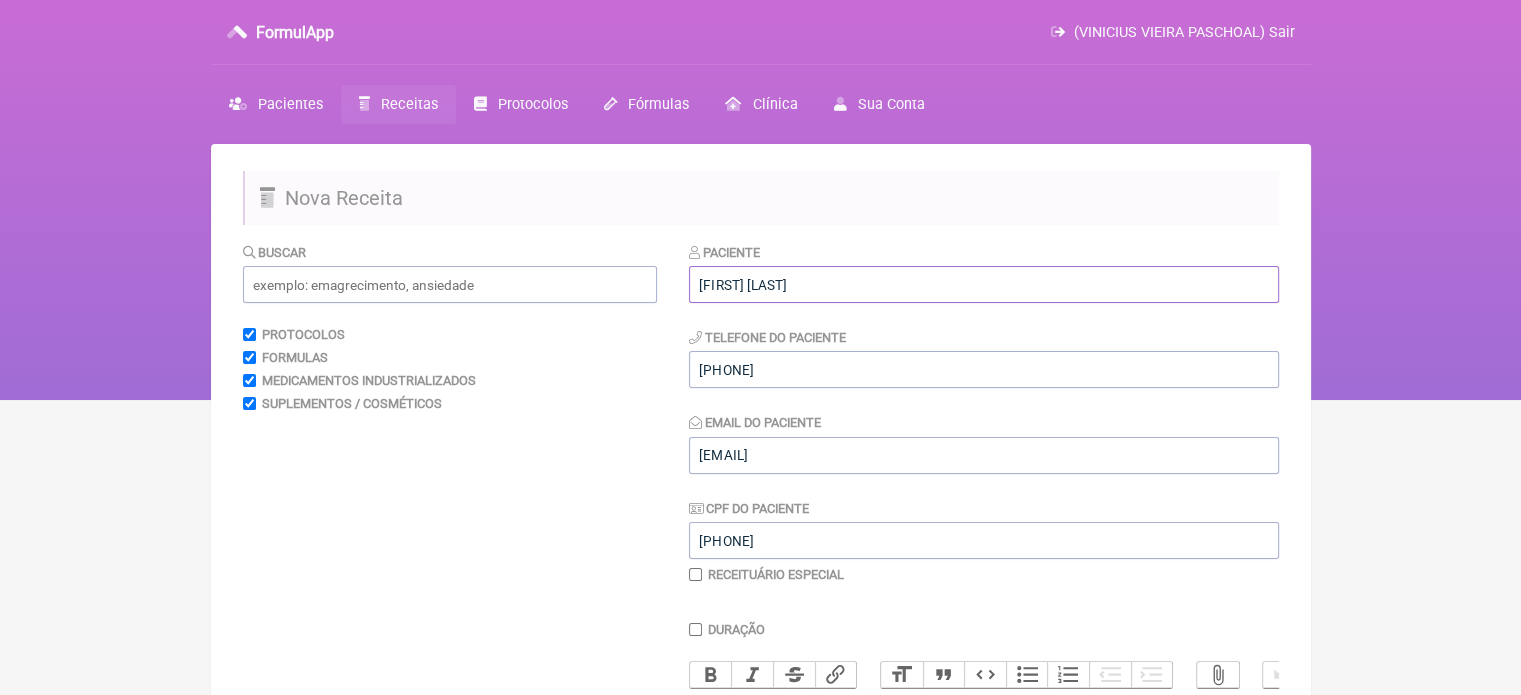click on "[FIRST] [LAST]" at bounding box center (984, 284) 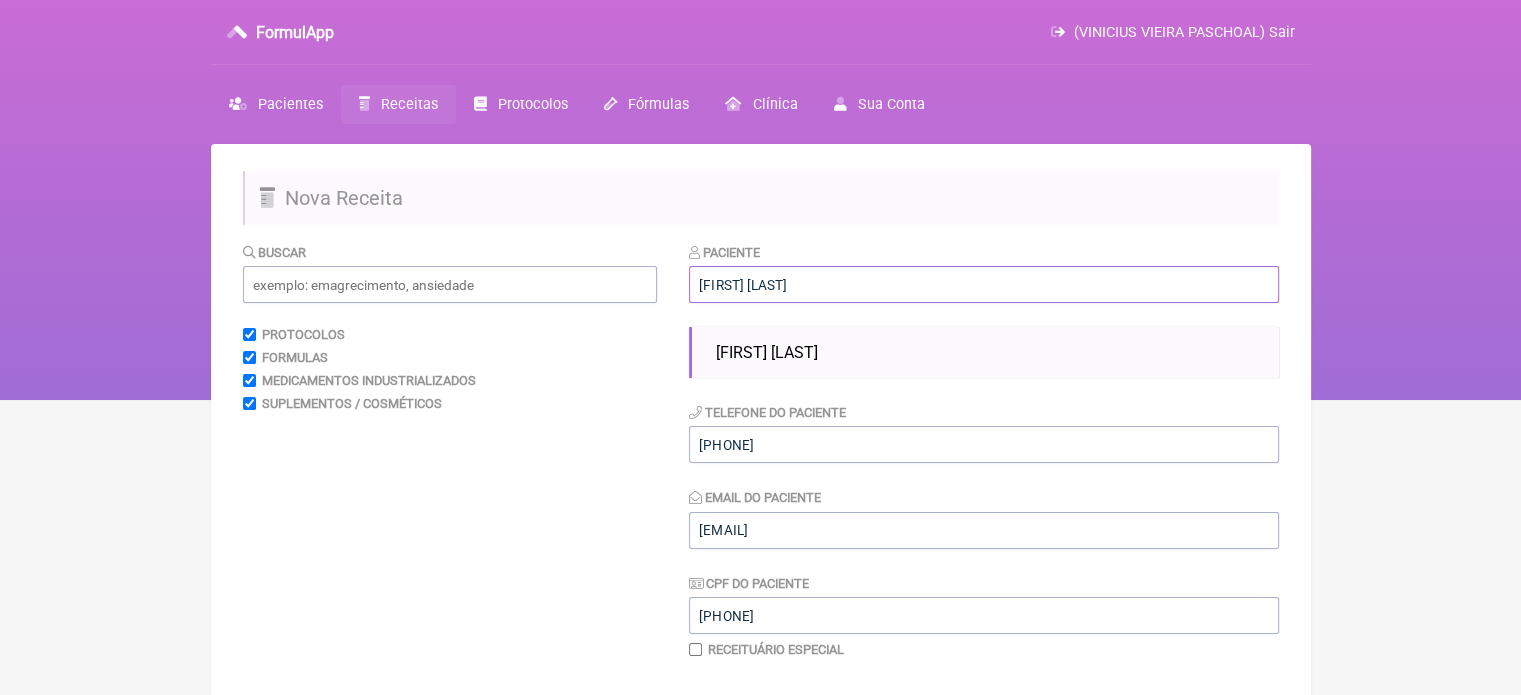 click on "[FIRST] [LAST]" at bounding box center [984, 284] 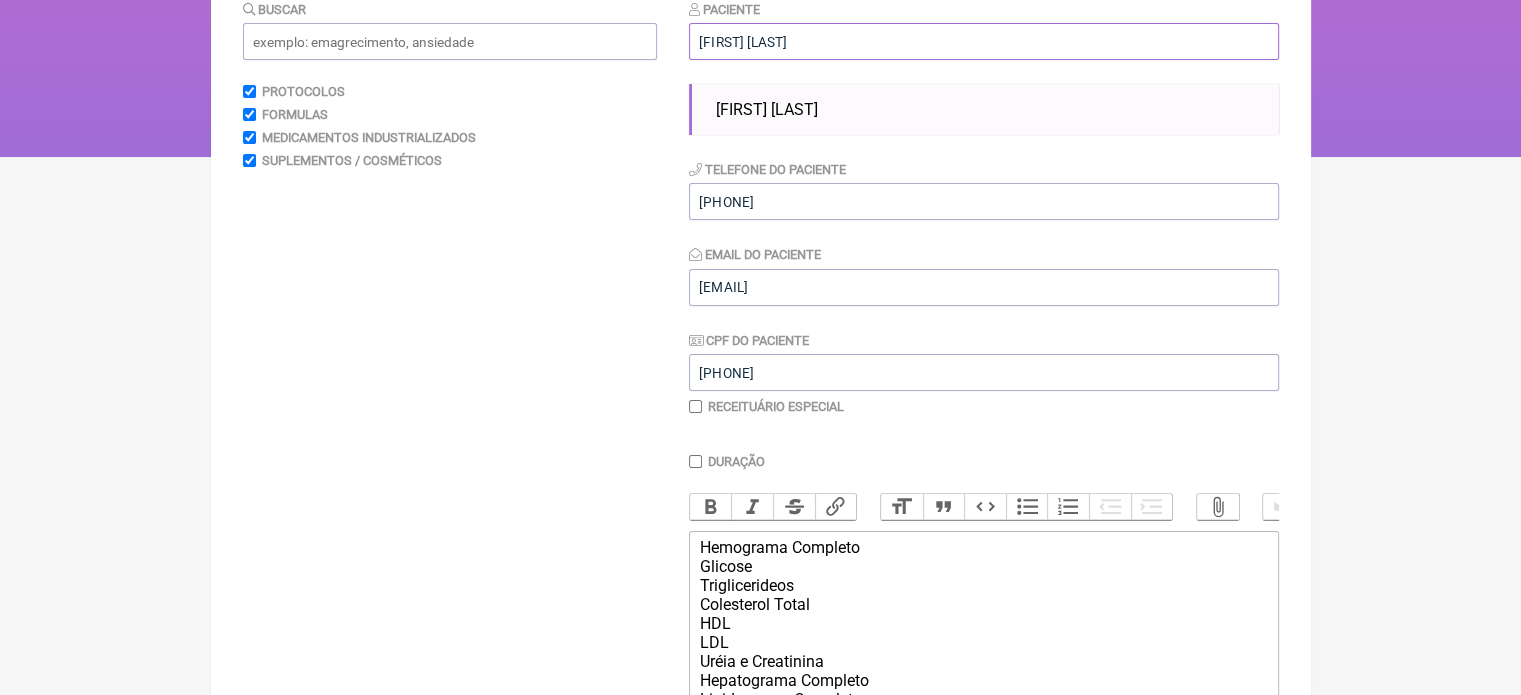 scroll, scrollTop: 246, scrollLeft: 0, axis: vertical 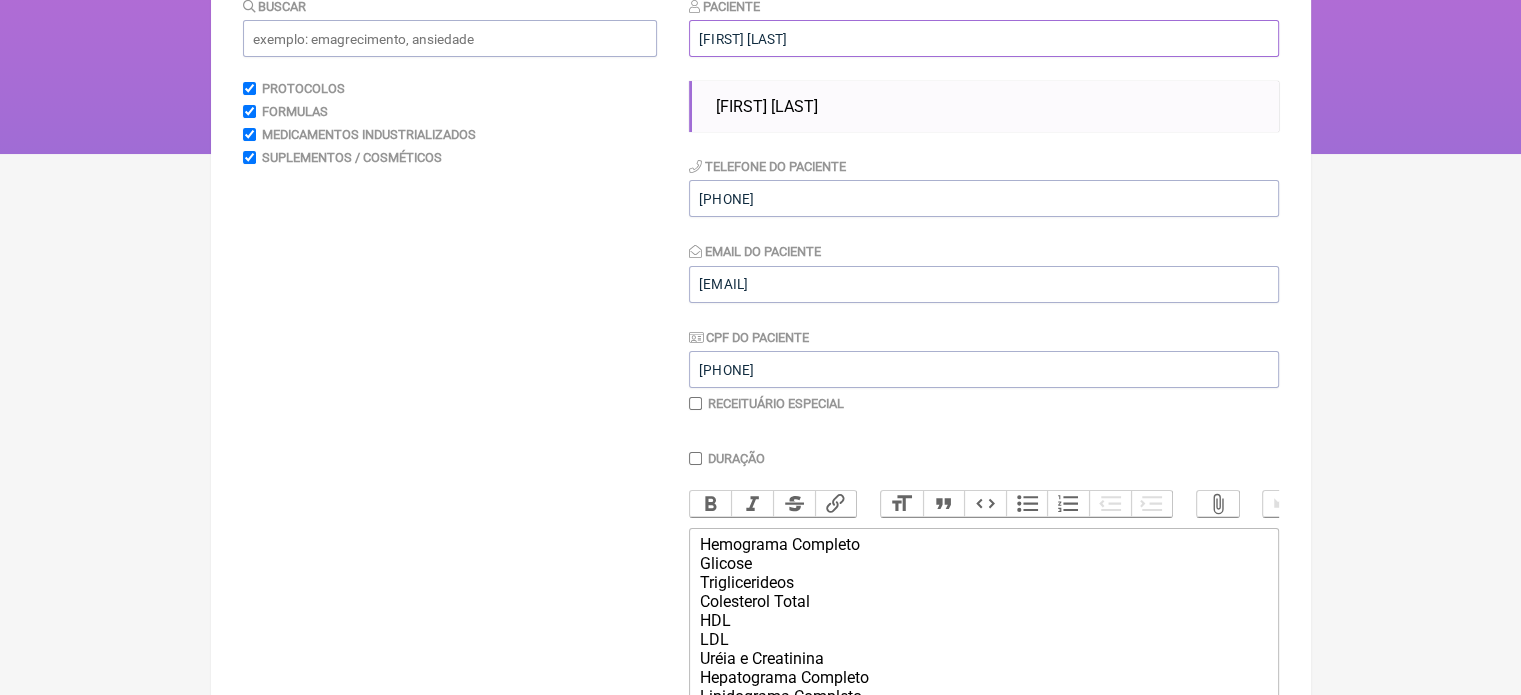 type on "[FIRST] [LAST]" 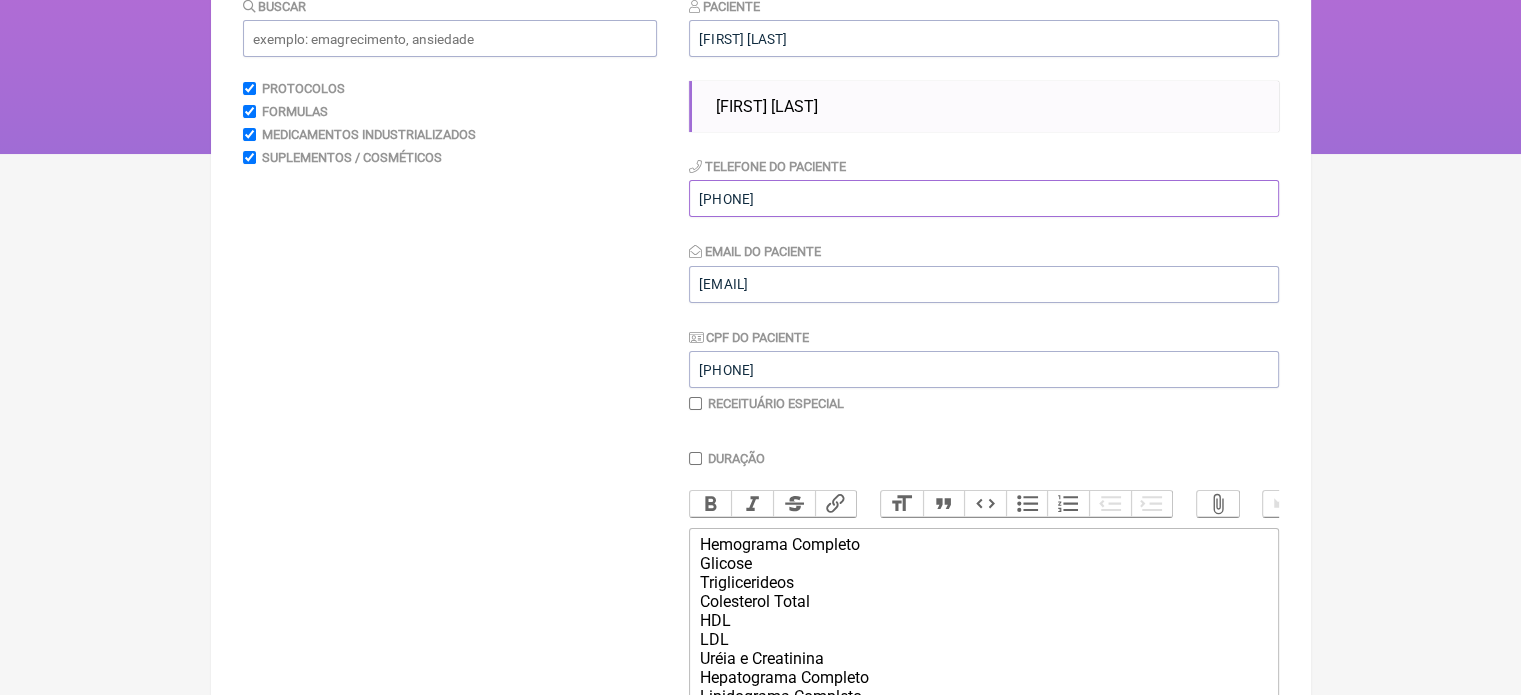 click on "[PHONE]" at bounding box center (984, 198) 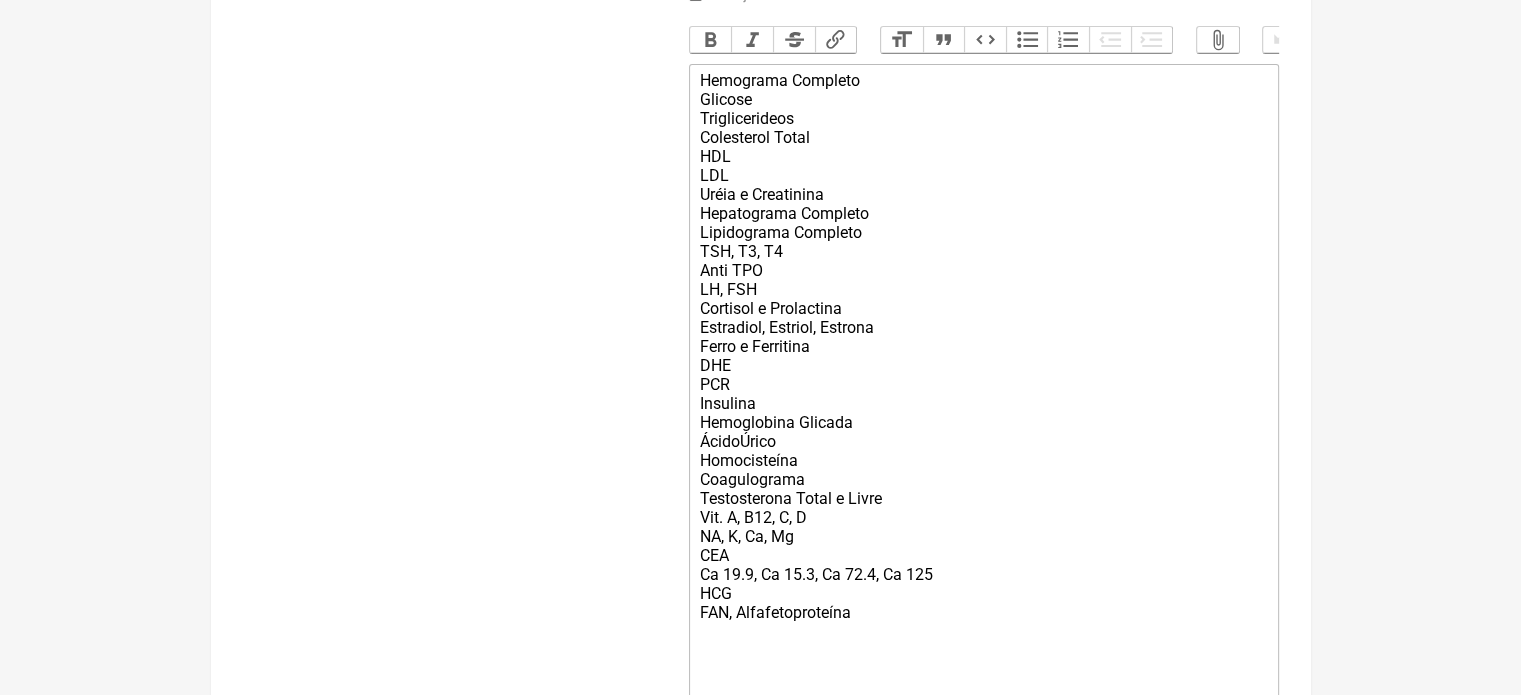 scroll, scrollTop: 747, scrollLeft: 0, axis: vertical 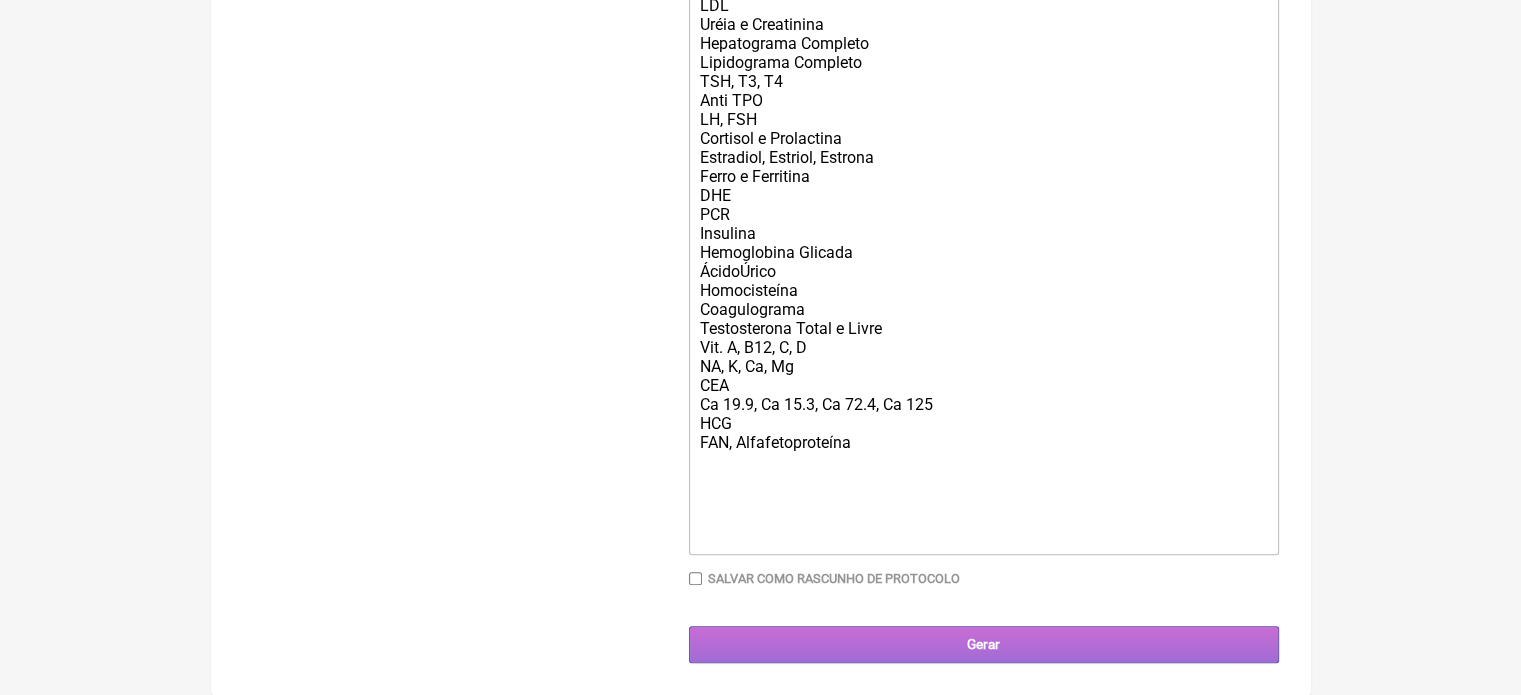 type on "[PHONE]" 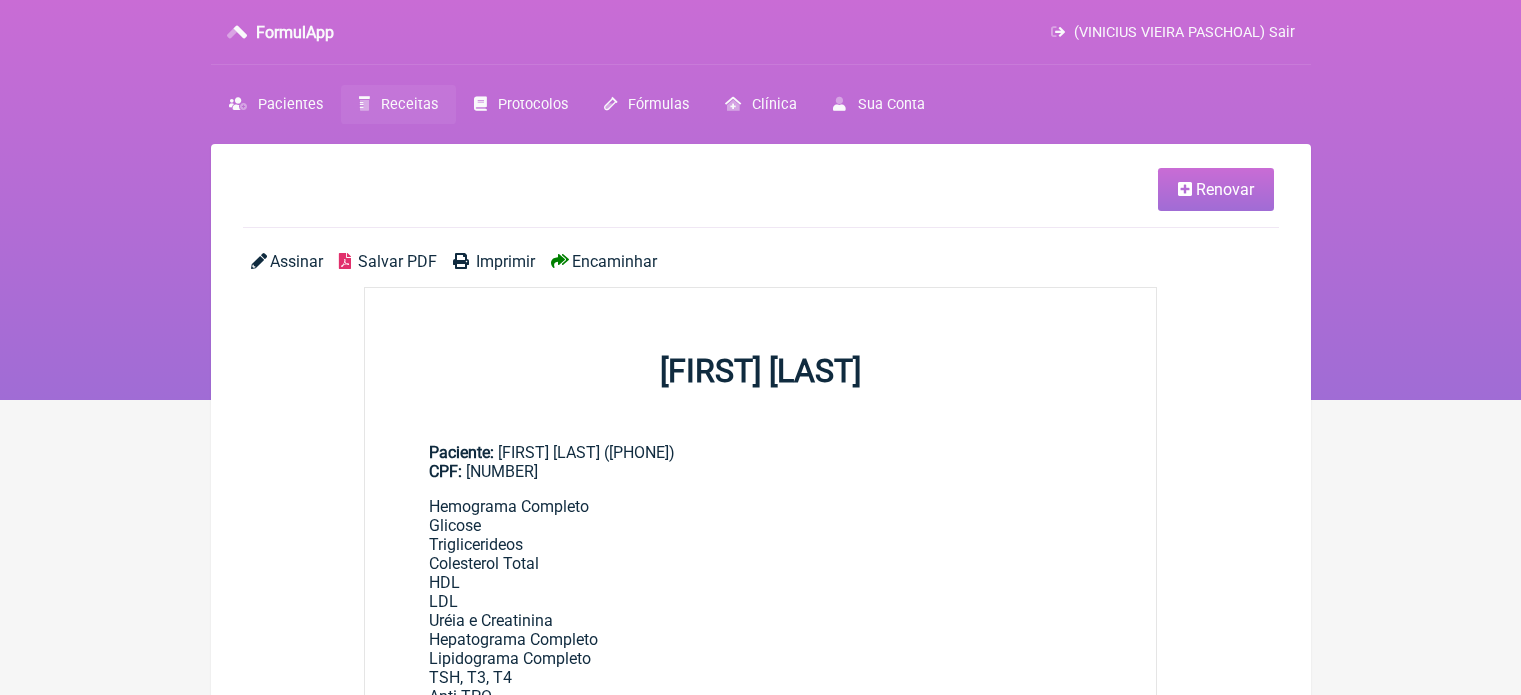 scroll, scrollTop: 0, scrollLeft: 0, axis: both 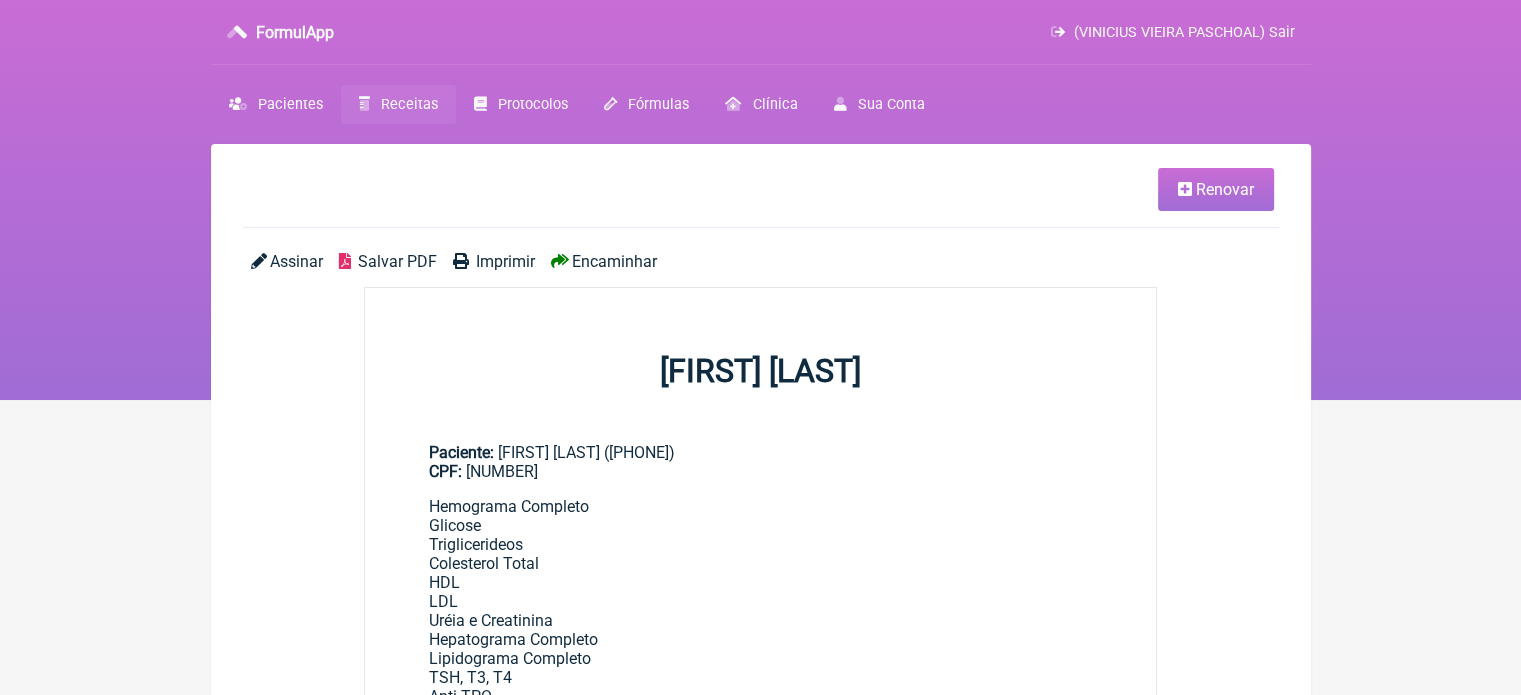 click on "Encaminhar" at bounding box center (614, 261) 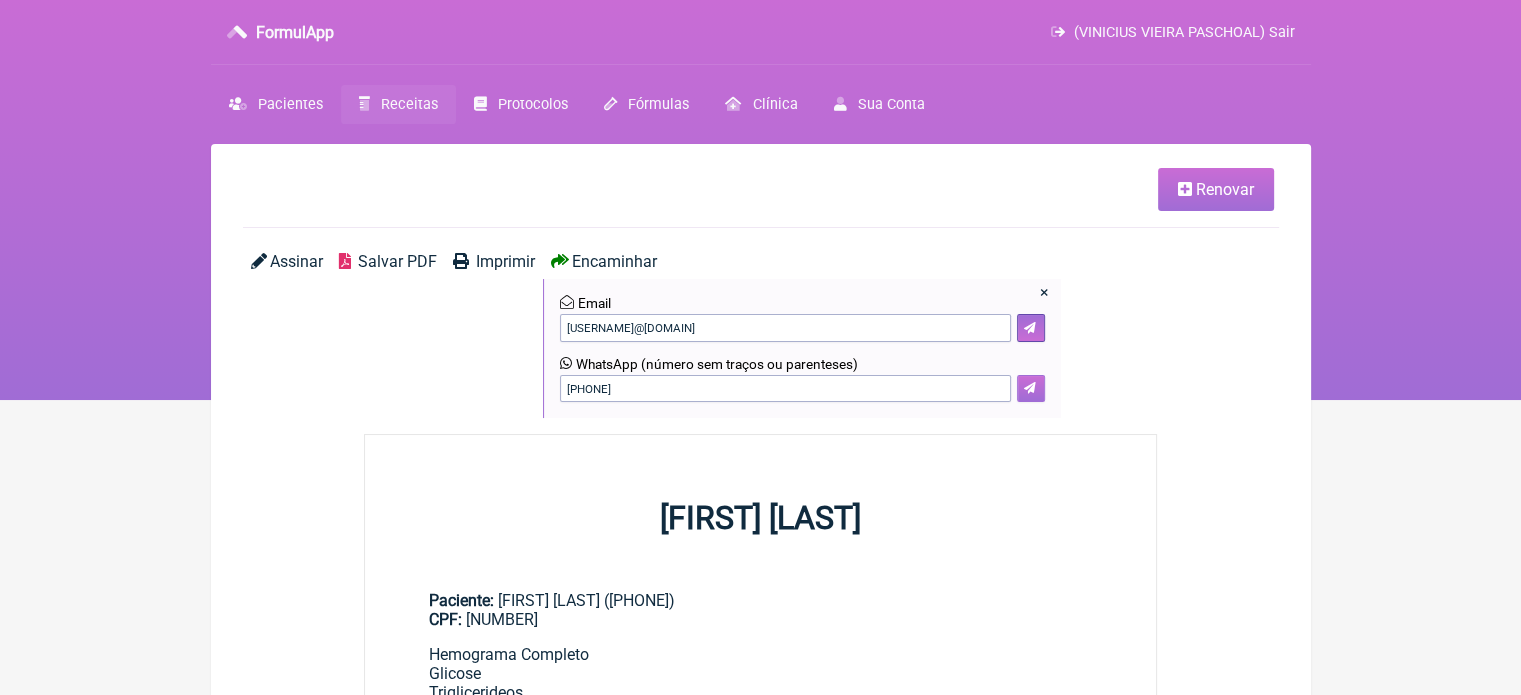 click at bounding box center (1031, 389) 